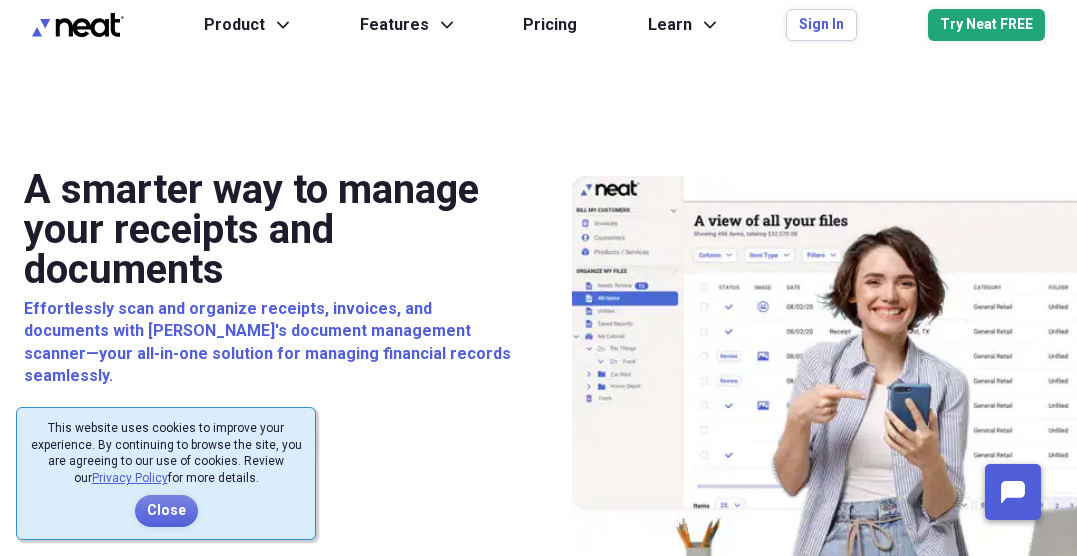 scroll, scrollTop: 0, scrollLeft: 0, axis: both 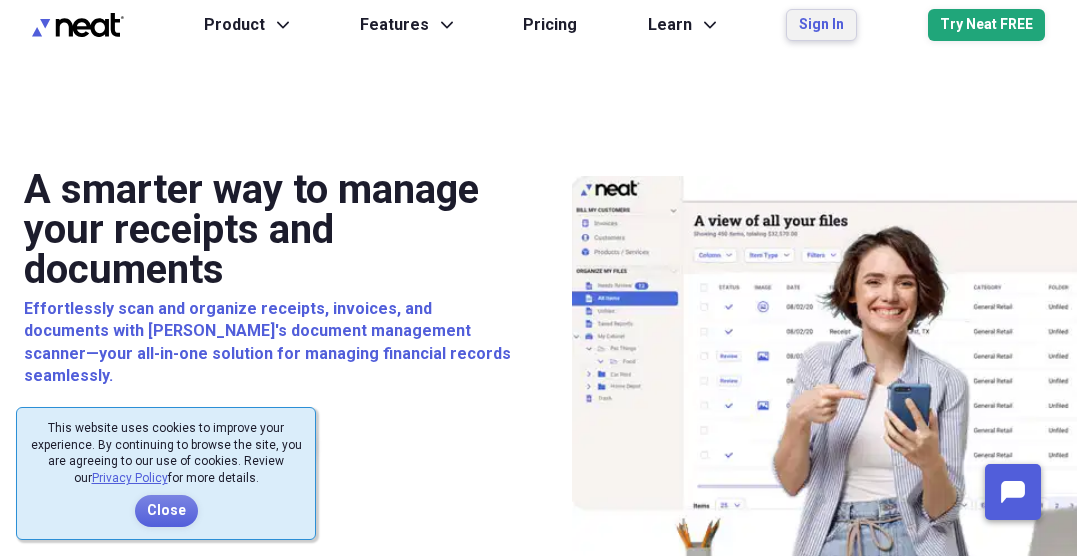 click on "Sign In" at bounding box center [821, 25] 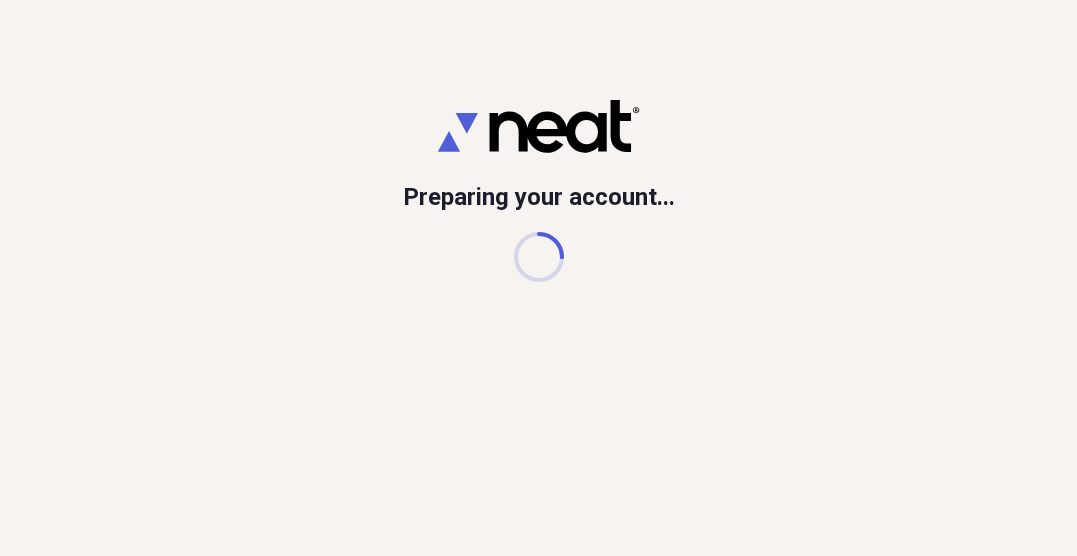scroll, scrollTop: 0, scrollLeft: 0, axis: both 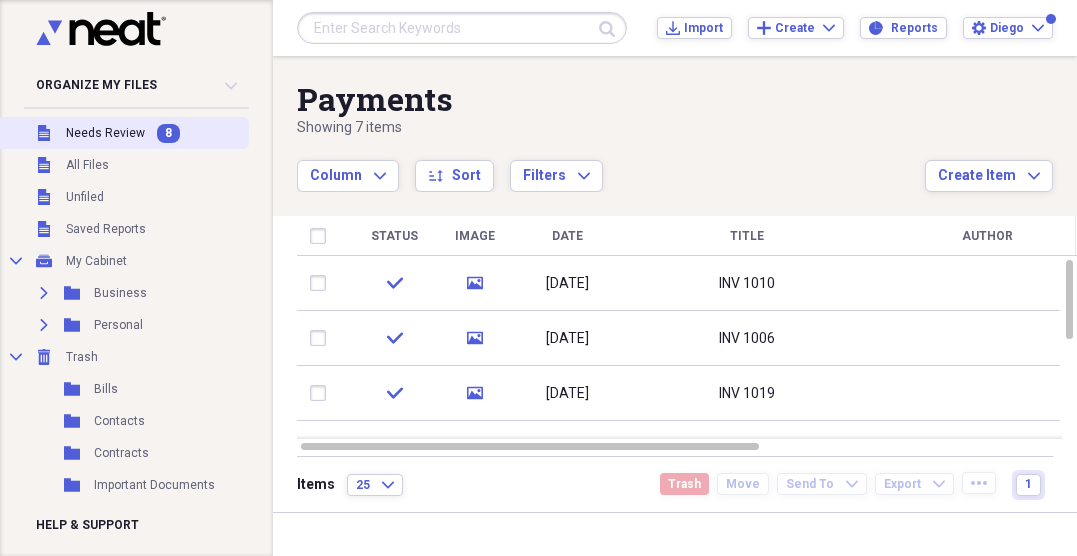 click on "Unfiled Needs Review 8" at bounding box center [122, 133] 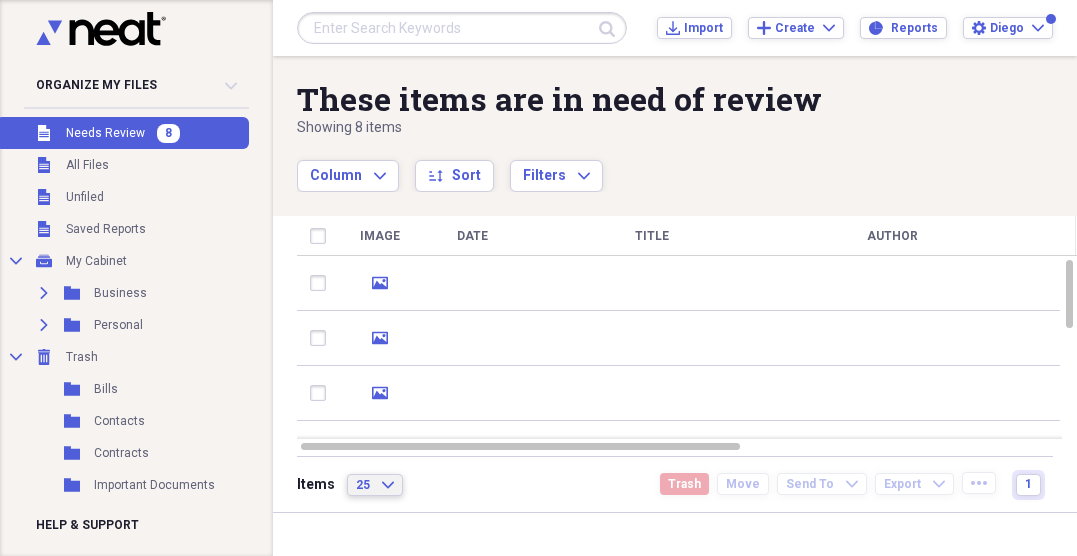 click on "25 Expand" at bounding box center [375, 485] 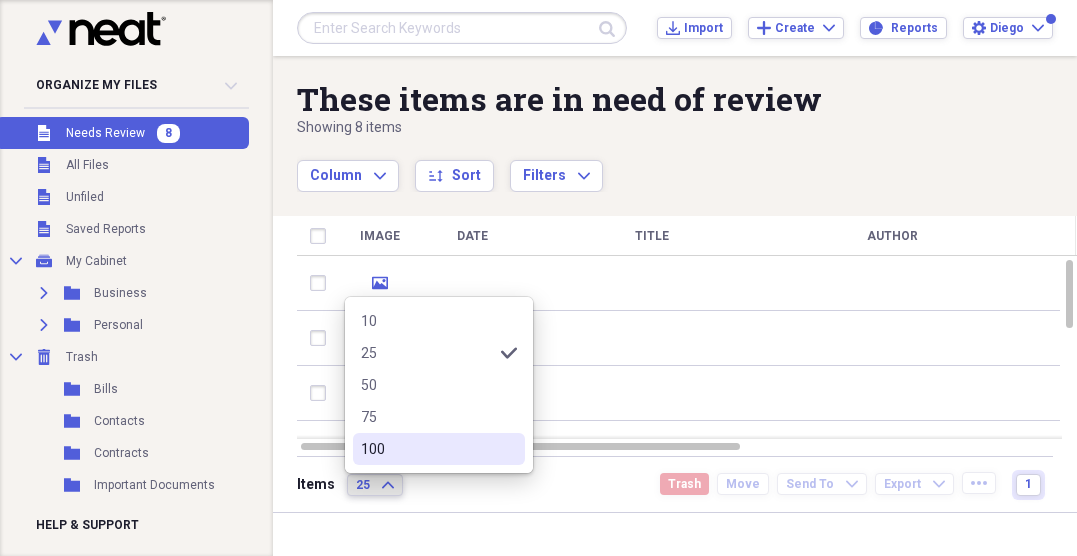 click on "100" at bounding box center (427, 449) 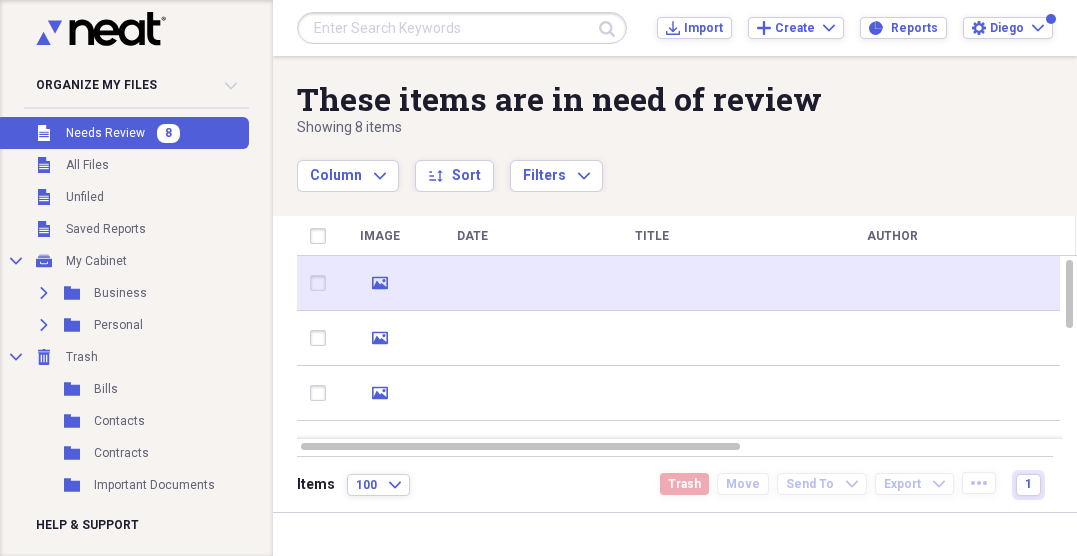 click at bounding box center [322, 283] 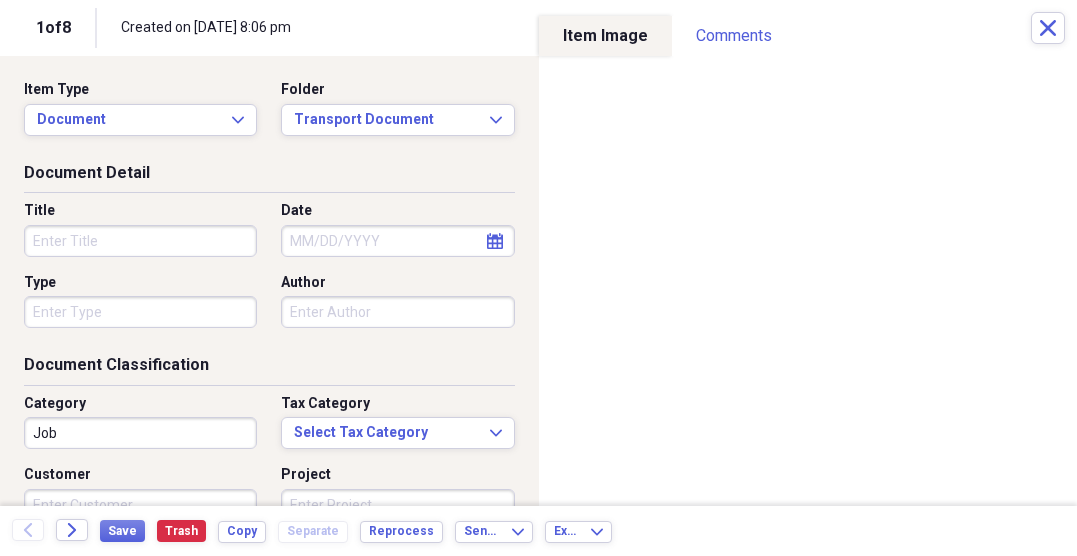 click on "Title" at bounding box center [140, 241] 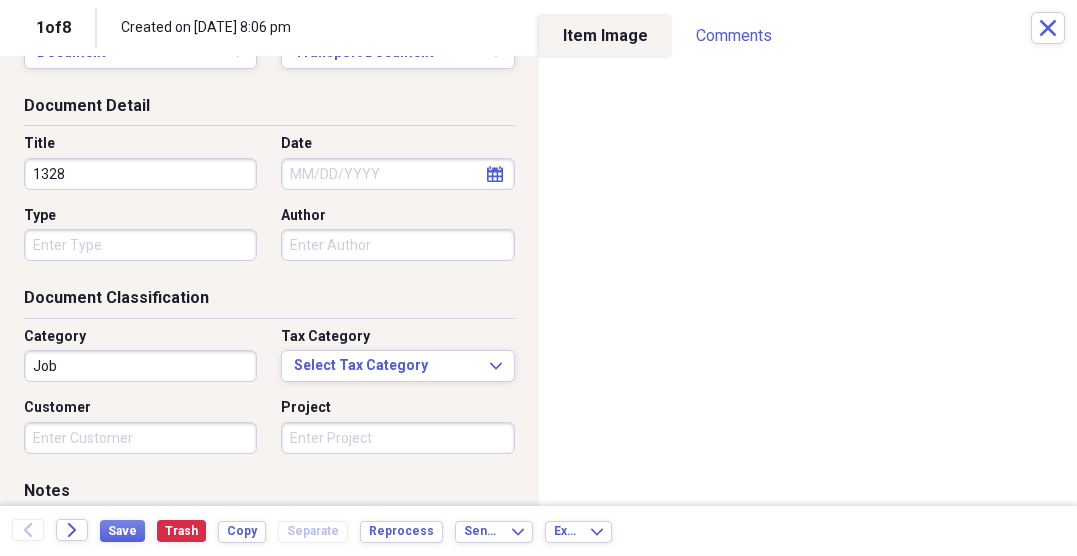 scroll, scrollTop: 77, scrollLeft: 0, axis: vertical 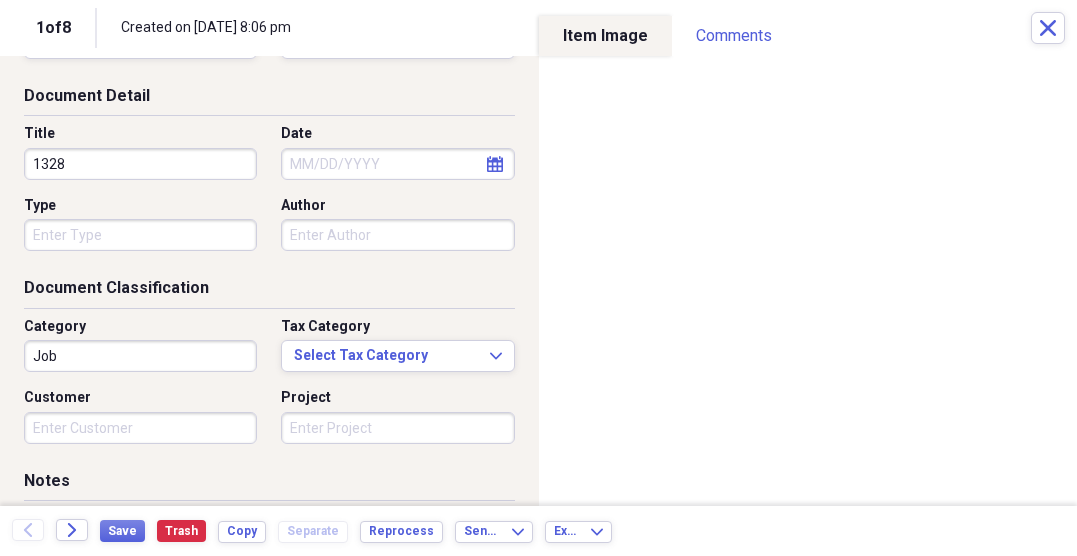 type on "1328" 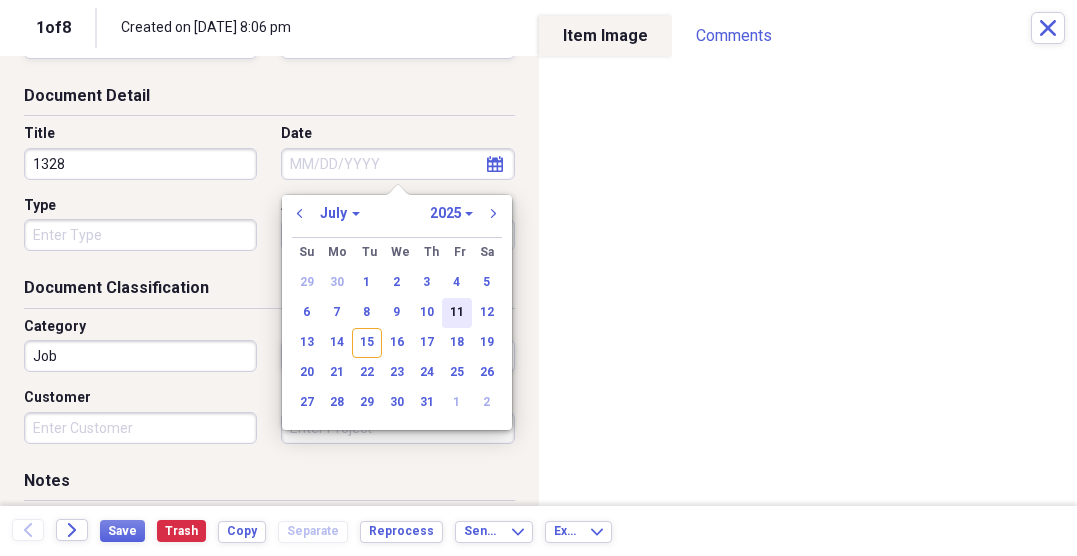 click on "11" at bounding box center [457, 313] 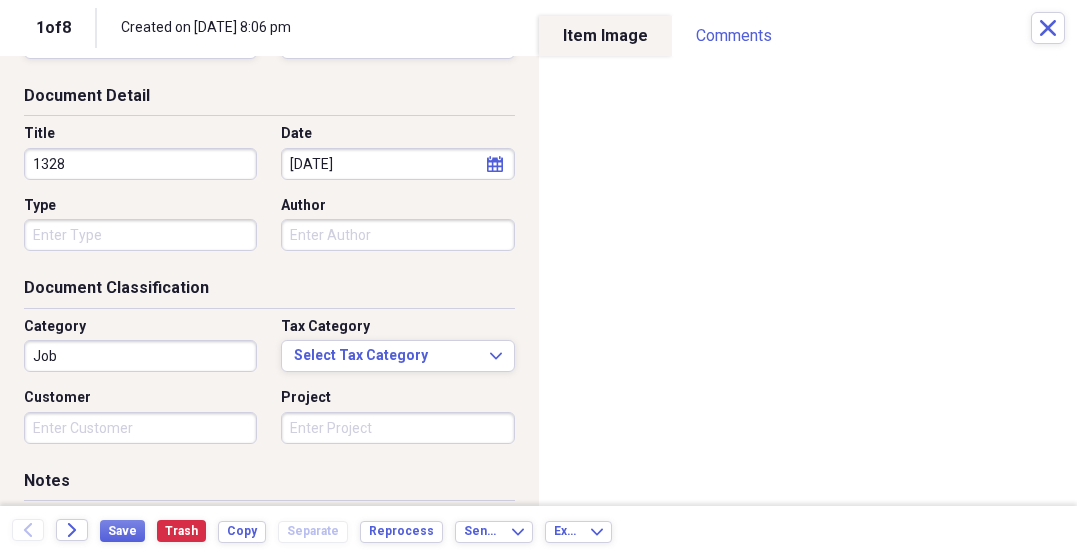 click on "Type" at bounding box center [140, 235] 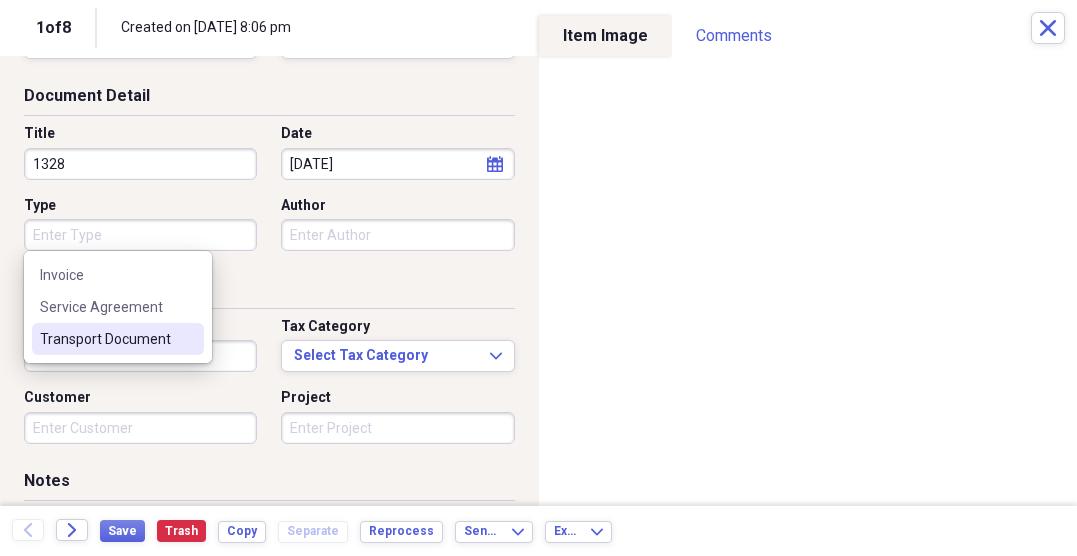 click on "Transport Document" at bounding box center [118, 339] 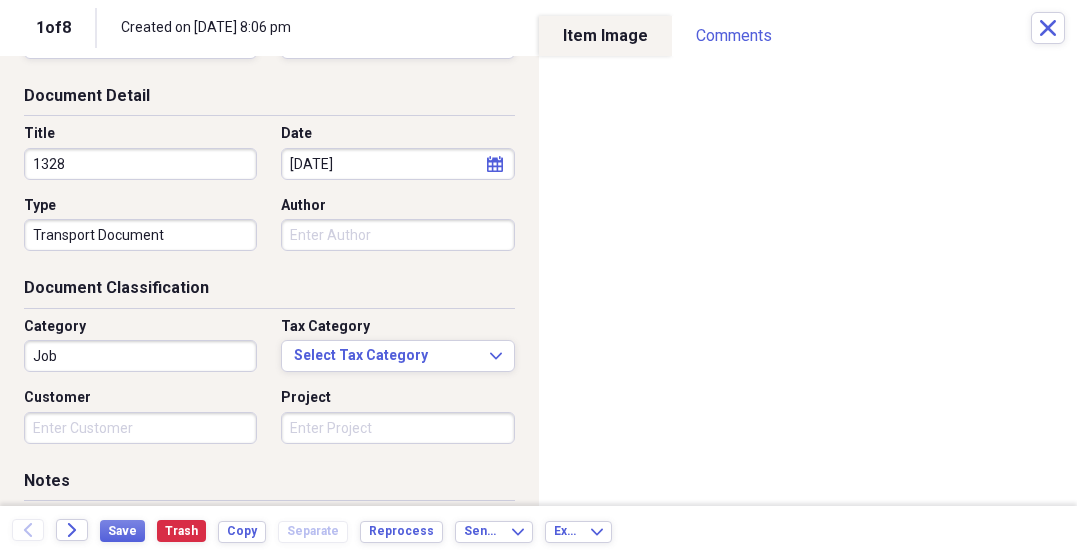 click on "Job" at bounding box center (140, 356) 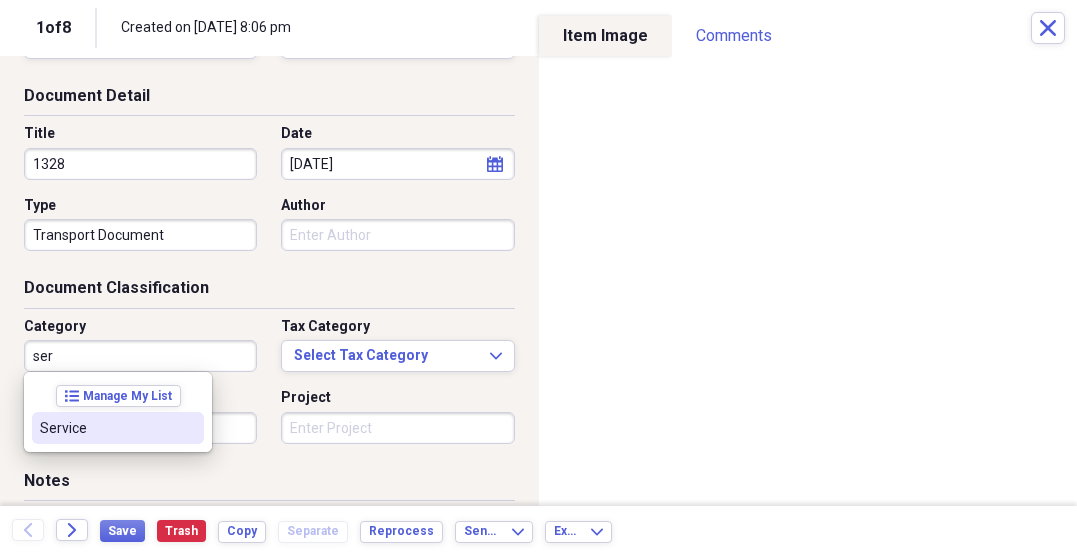click on "Service" at bounding box center (106, 428) 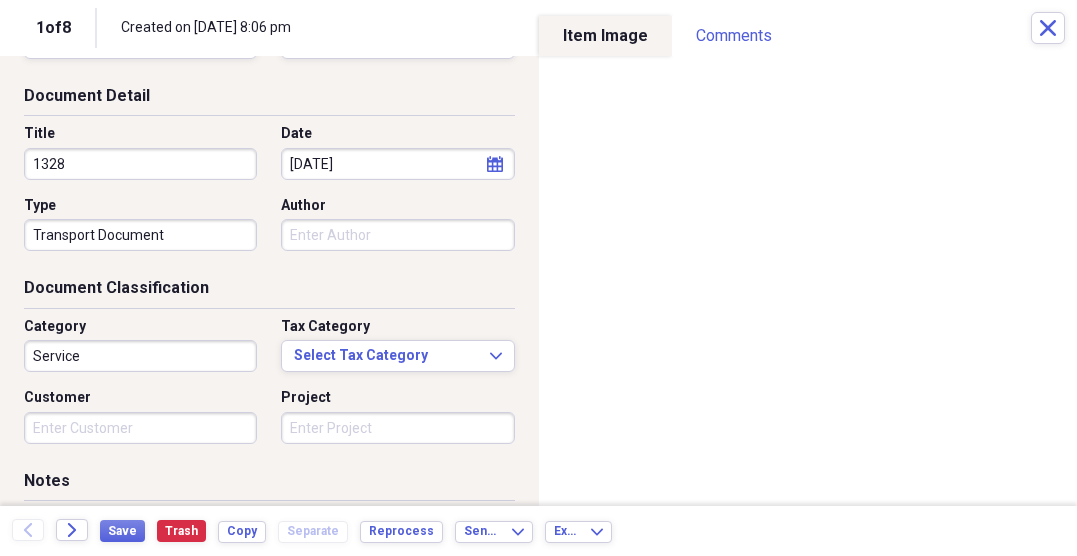 click on "Customer" at bounding box center (140, 428) 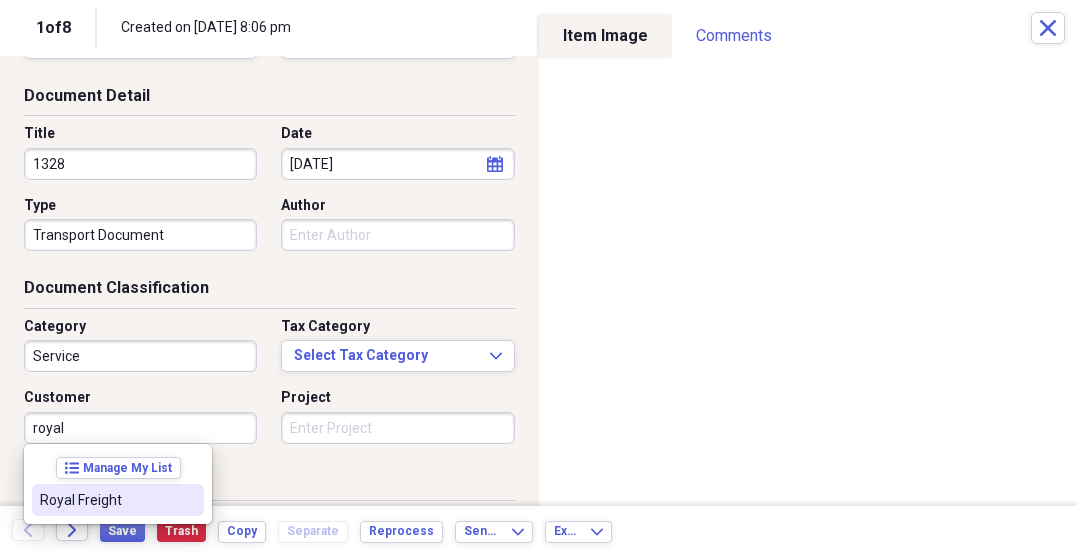 click on "Royal Freight" at bounding box center (106, 500) 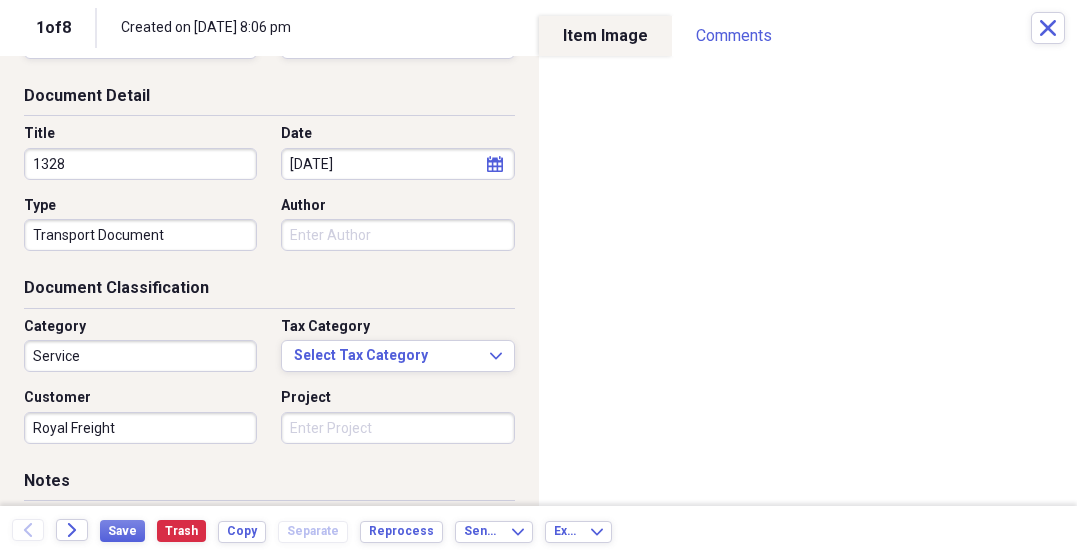 click on "Project" at bounding box center [397, 428] 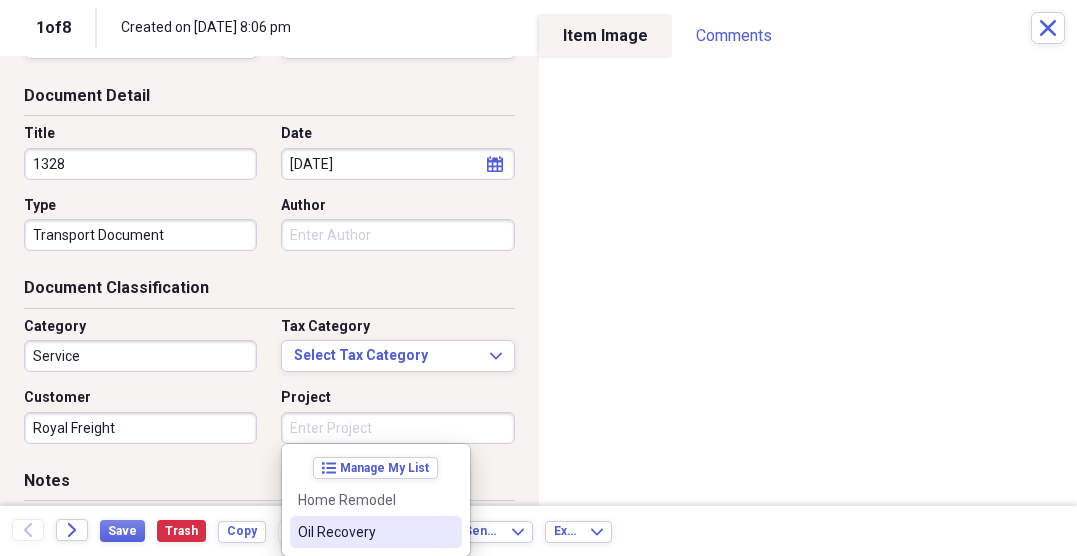 click on "Oil Recovery" at bounding box center (364, 532) 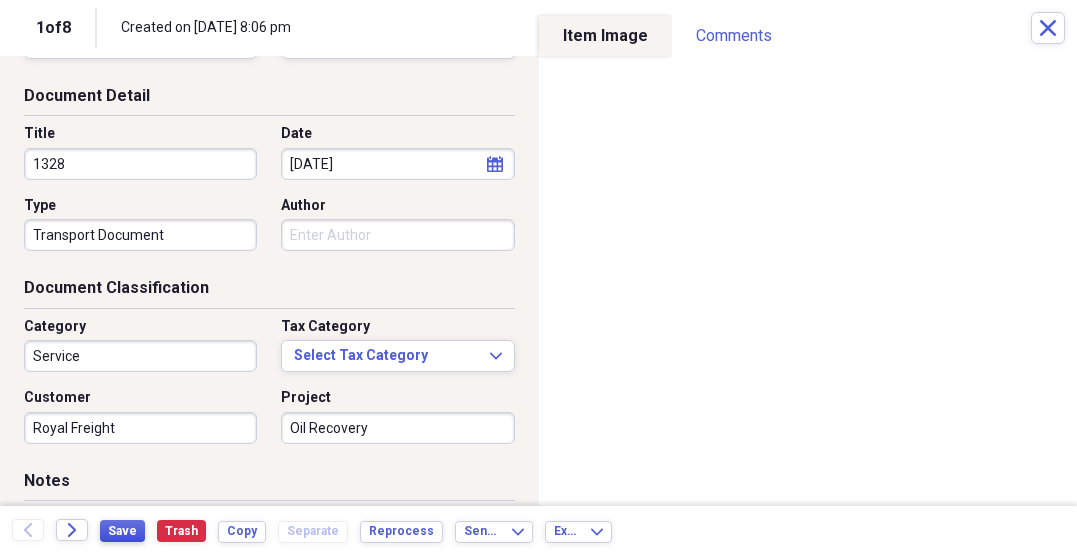 click on "Save" at bounding box center (122, 531) 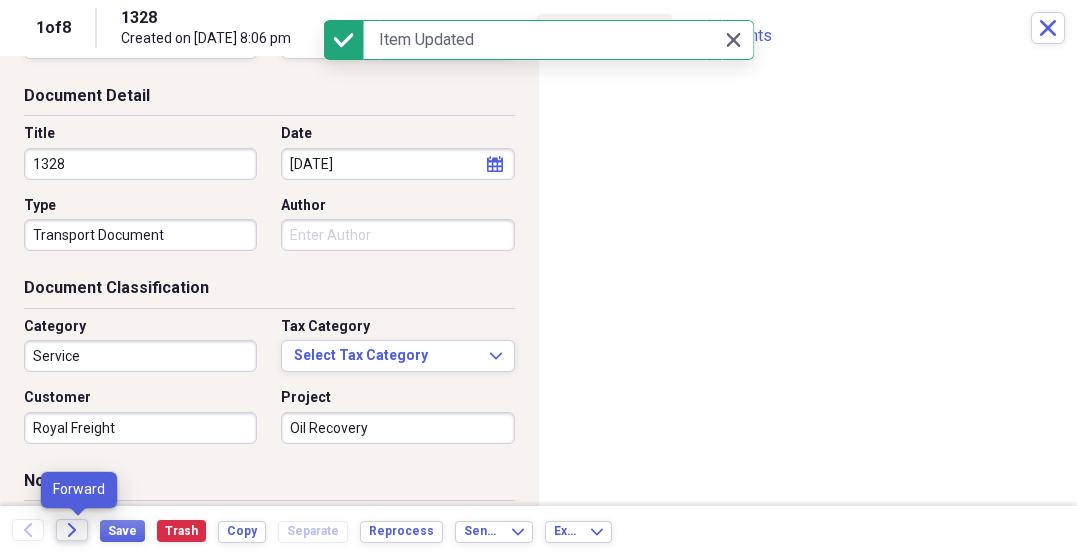 click on "Forward" at bounding box center [72, 530] 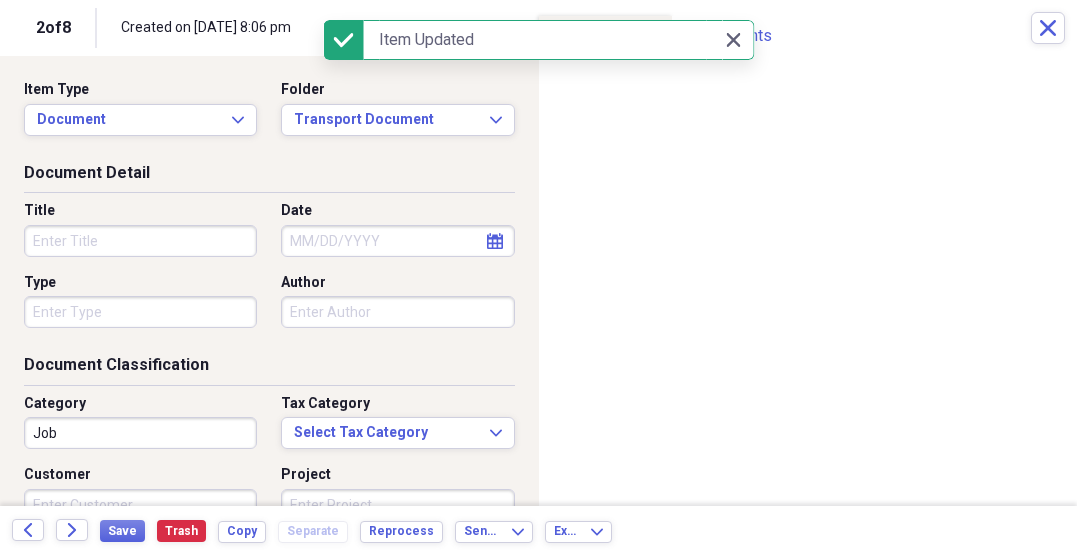 click on "Title" at bounding box center [140, 241] 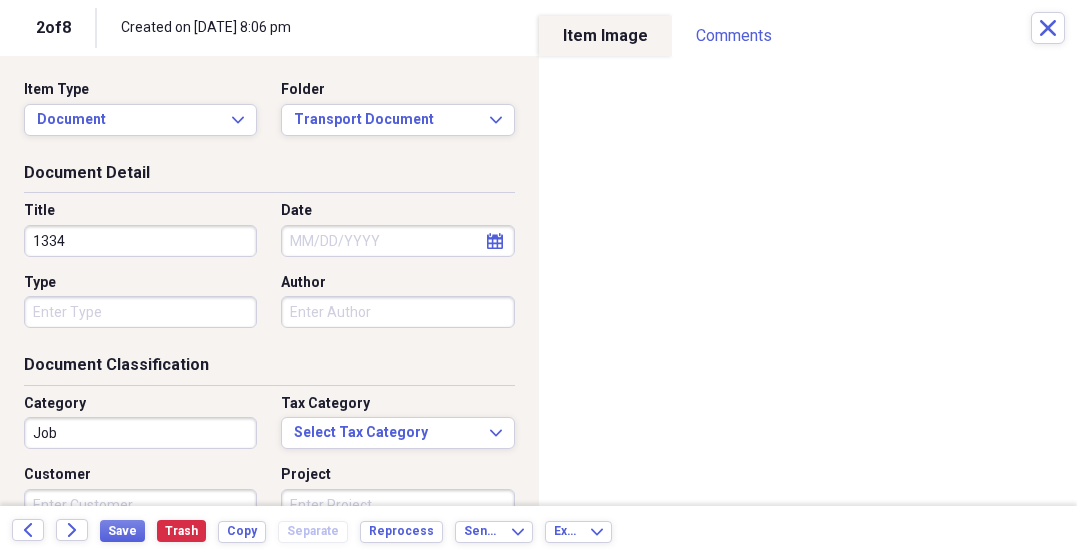 type on "1334" 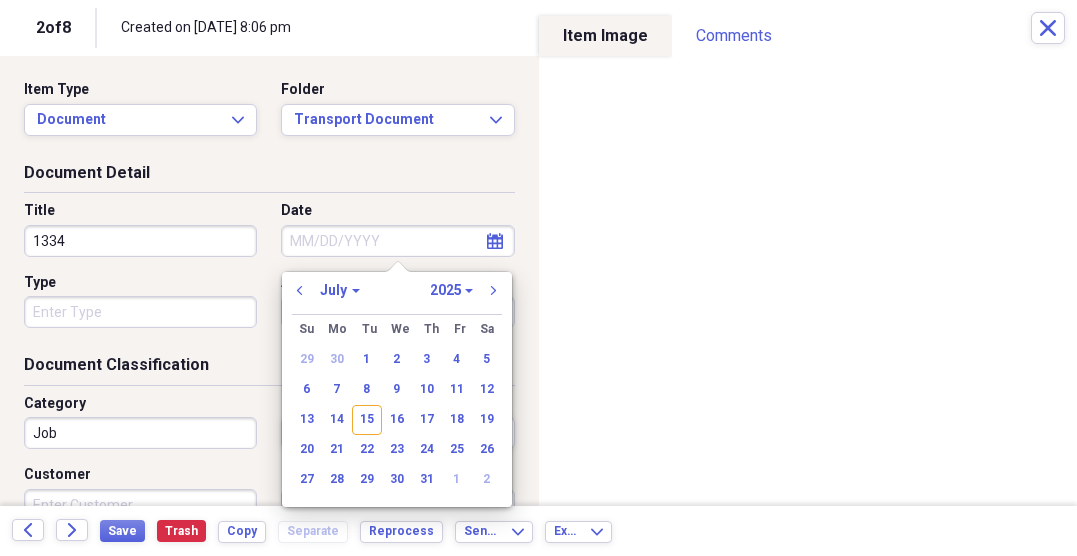 click on "Date" at bounding box center [397, 241] 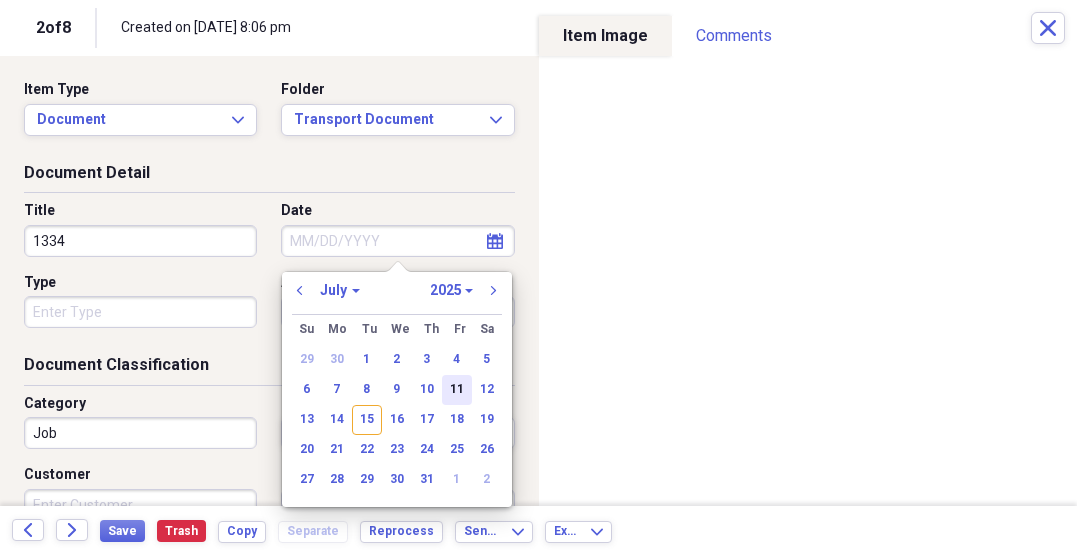 click on "11" at bounding box center [457, 390] 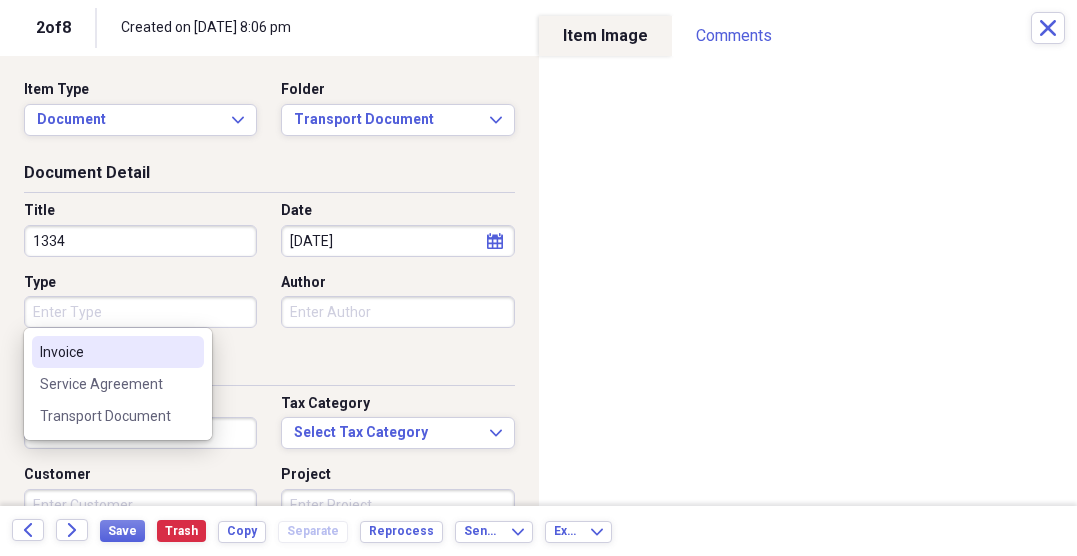 click on "Type" at bounding box center (140, 312) 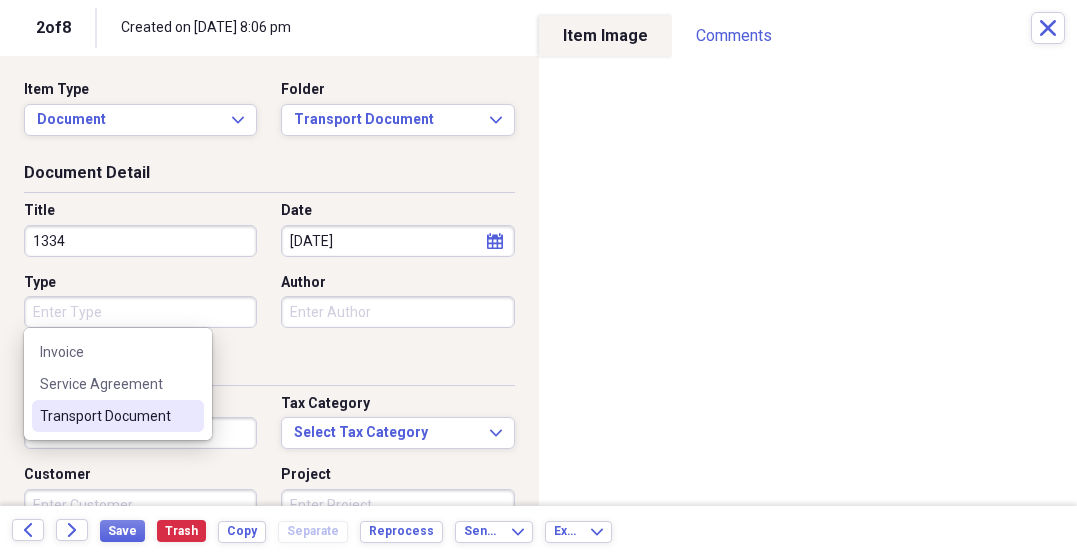click on "Transport Document" at bounding box center [118, 416] 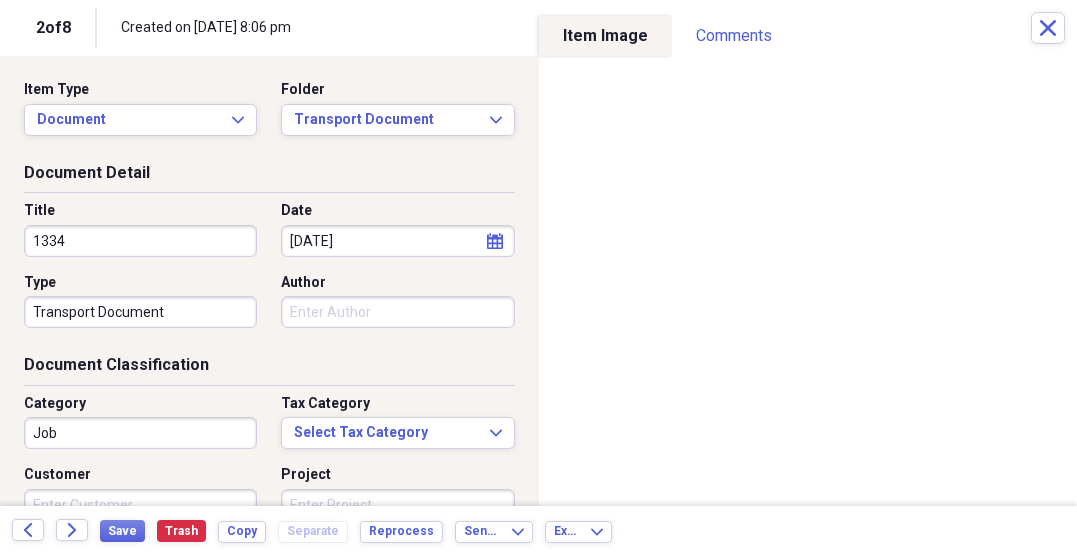 click on "Job" at bounding box center [140, 433] 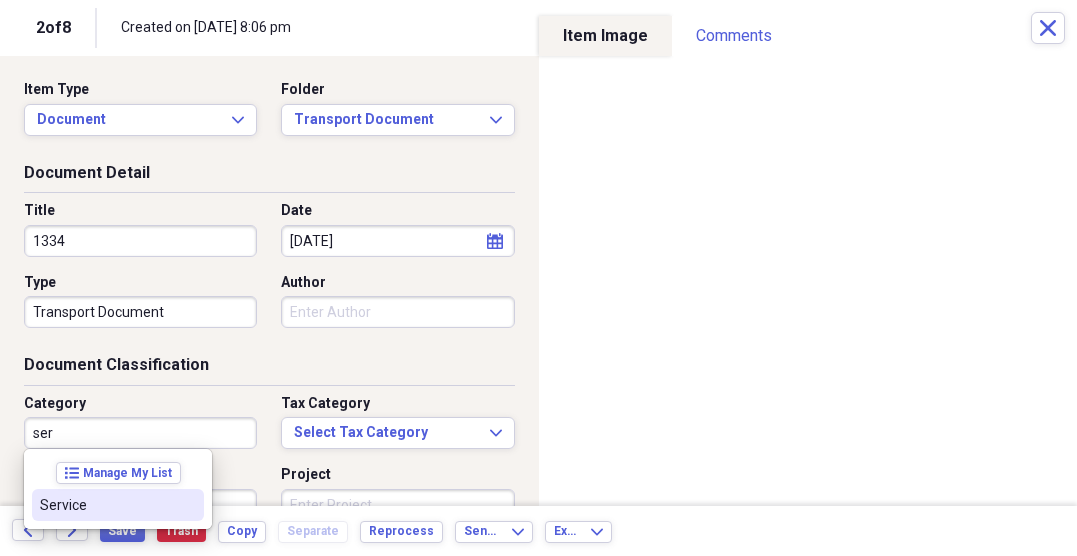 click on "Service" at bounding box center [106, 505] 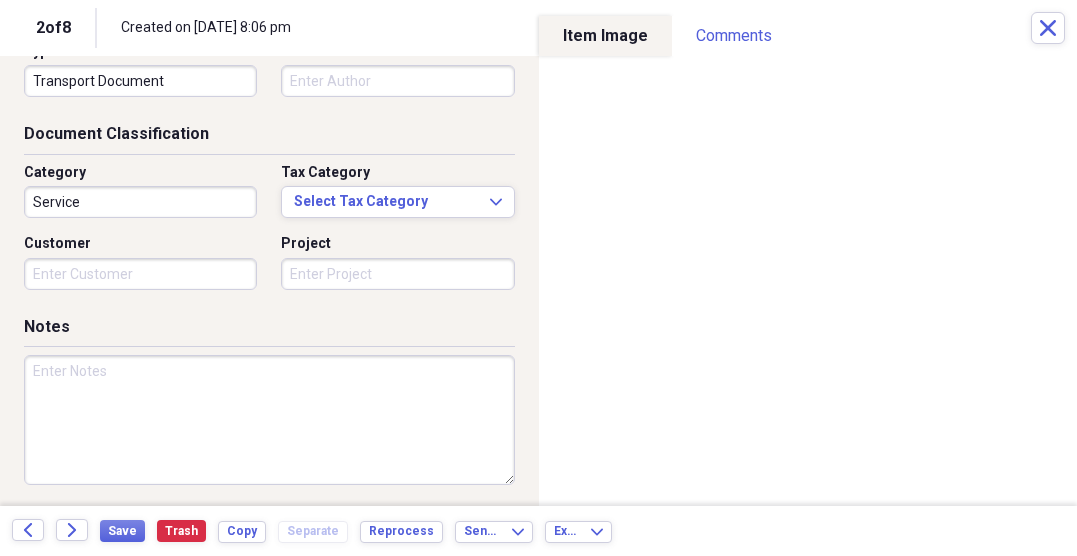 scroll, scrollTop: 285, scrollLeft: 0, axis: vertical 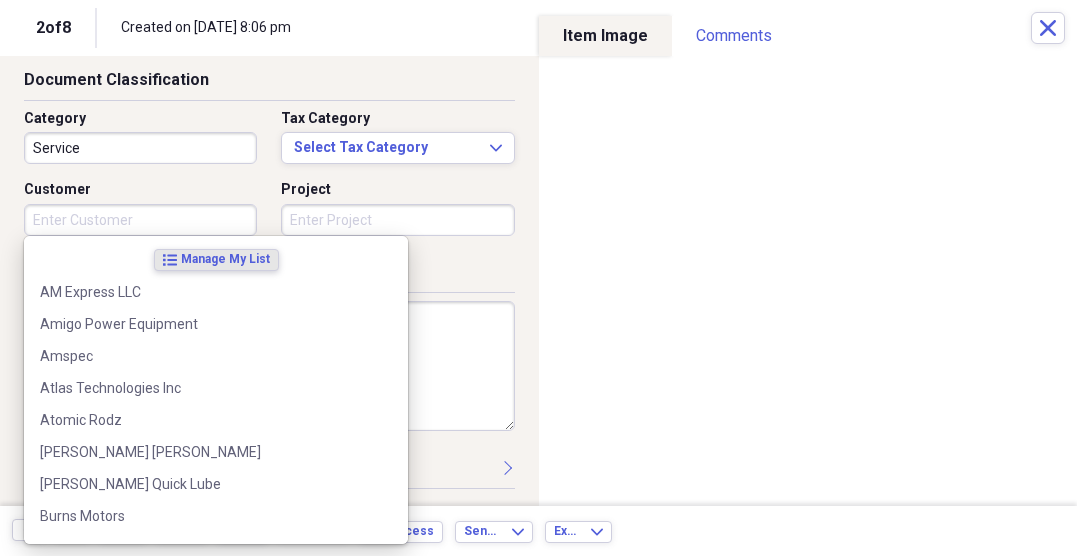 click on "Customer" at bounding box center (140, 220) 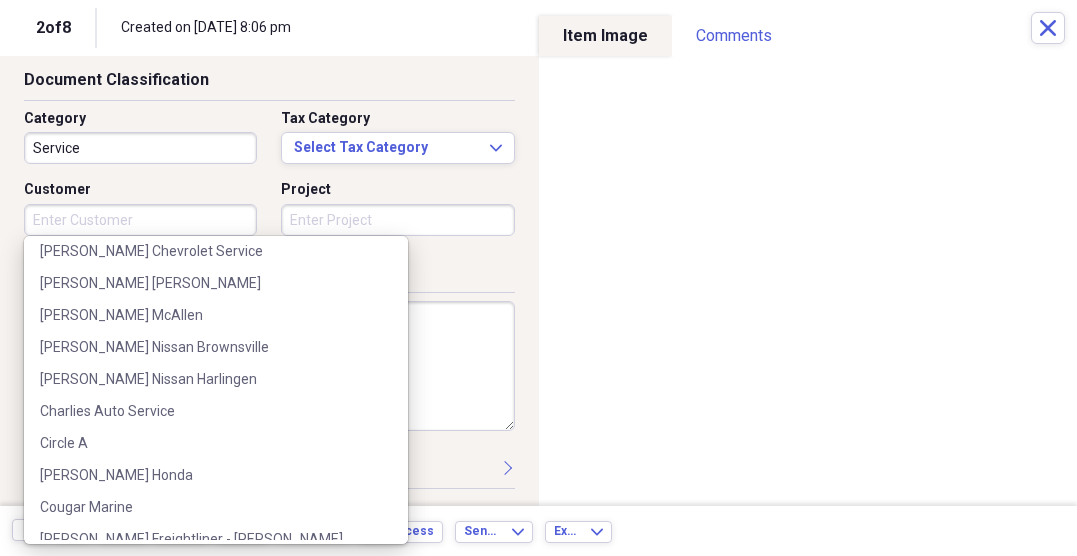 scroll, scrollTop: 370, scrollLeft: 0, axis: vertical 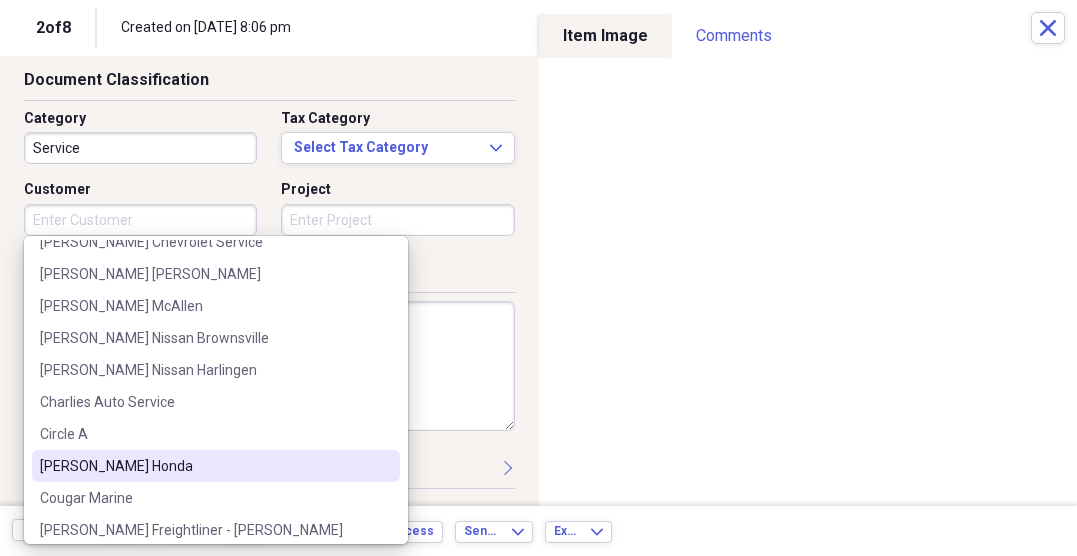 click on "Clark Knapp Honda" at bounding box center [204, 466] 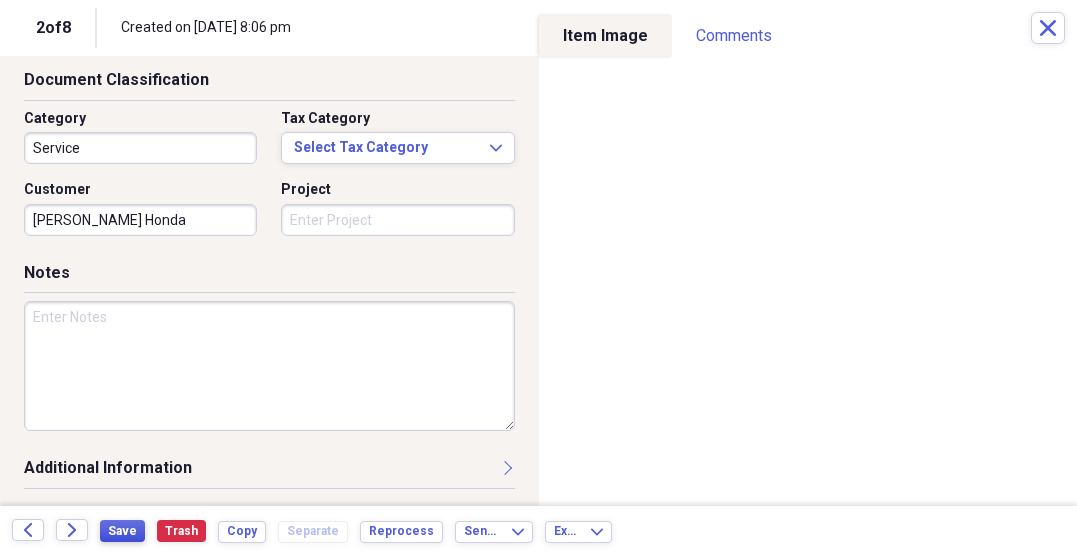 click on "Save" at bounding box center (122, 531) 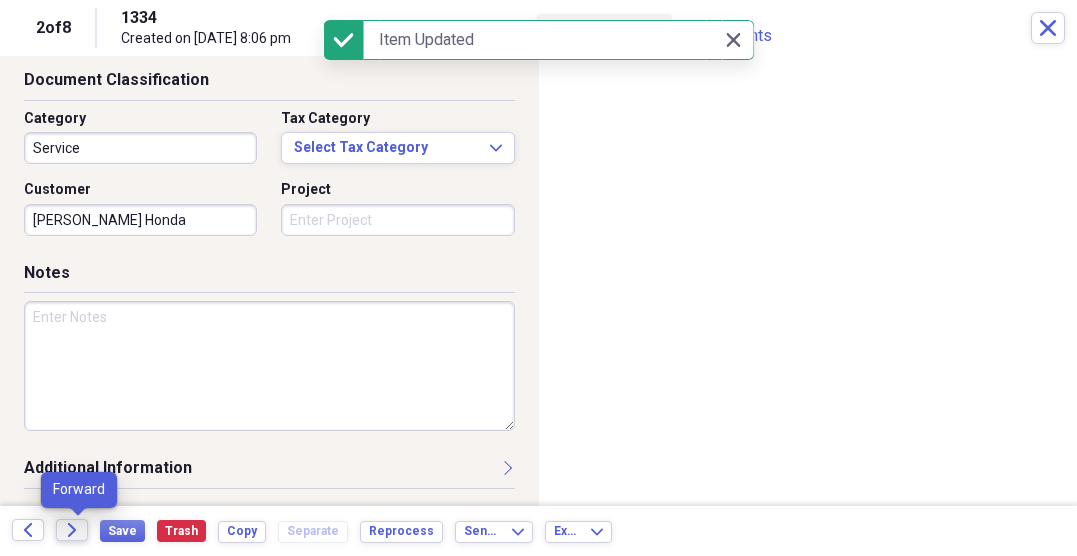 click on "Forward" at bounding box center (72, 530) 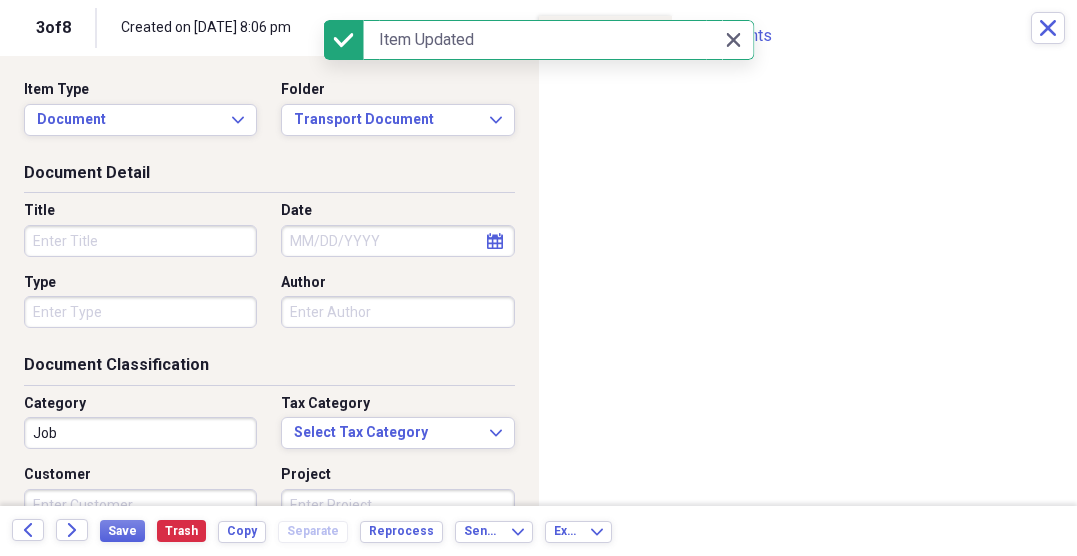 click on "Title" at bounding box center [140, 241] 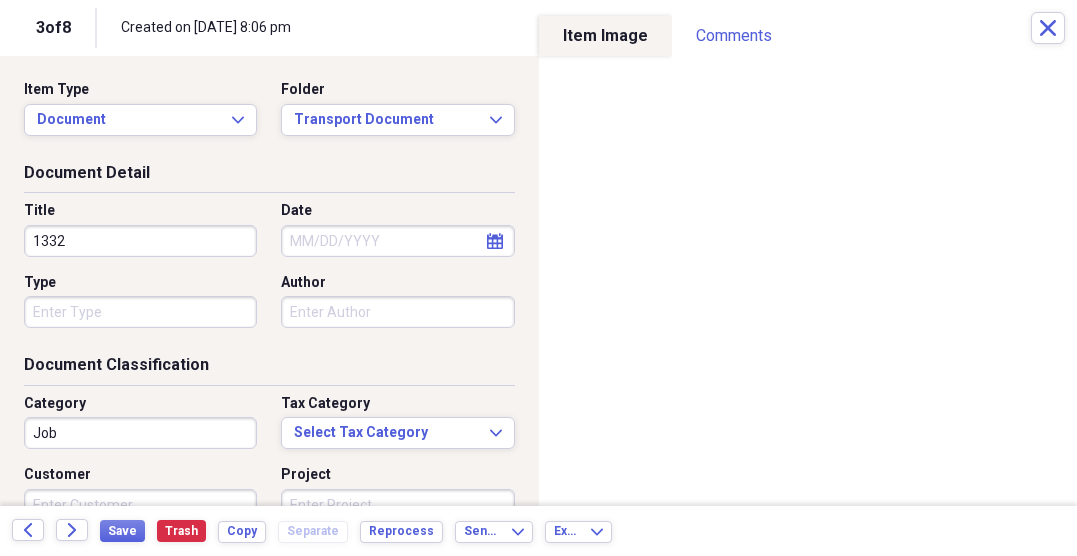 type on "1332" 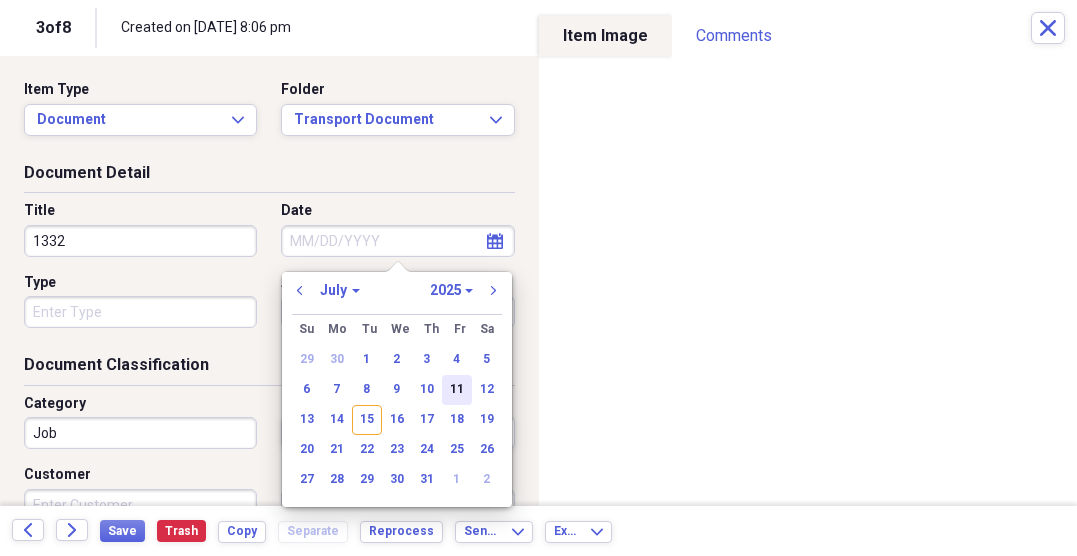 click on "11" at bounding box center (457, 390) 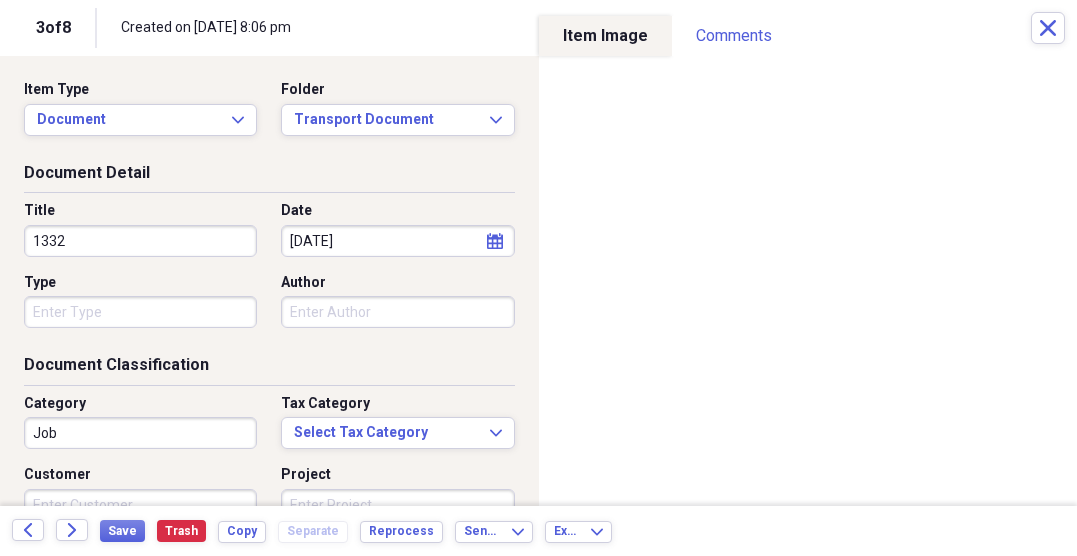 click on "Type" at bounding box center (140, 312) 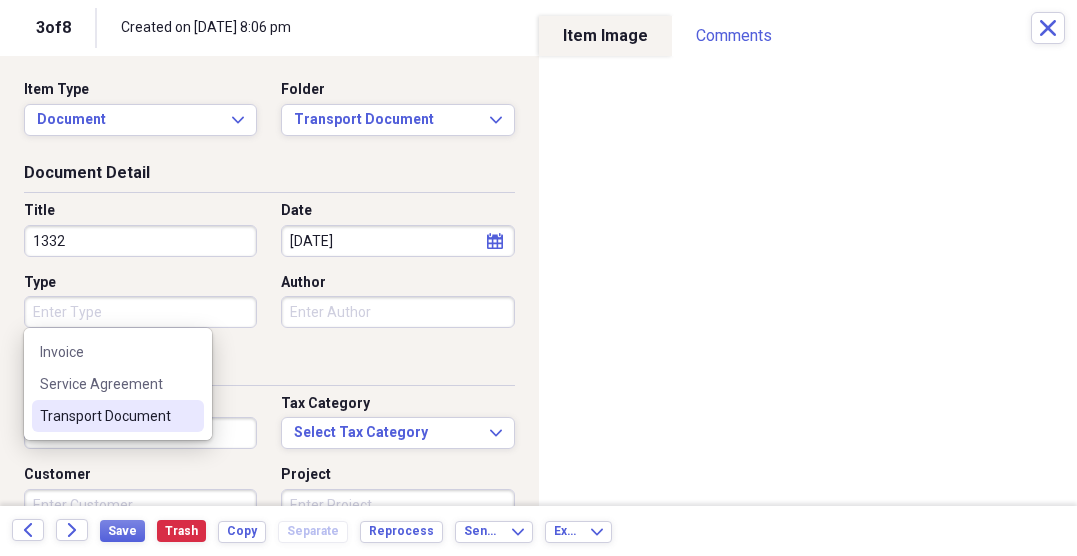 click at bounding box center [188, 416] 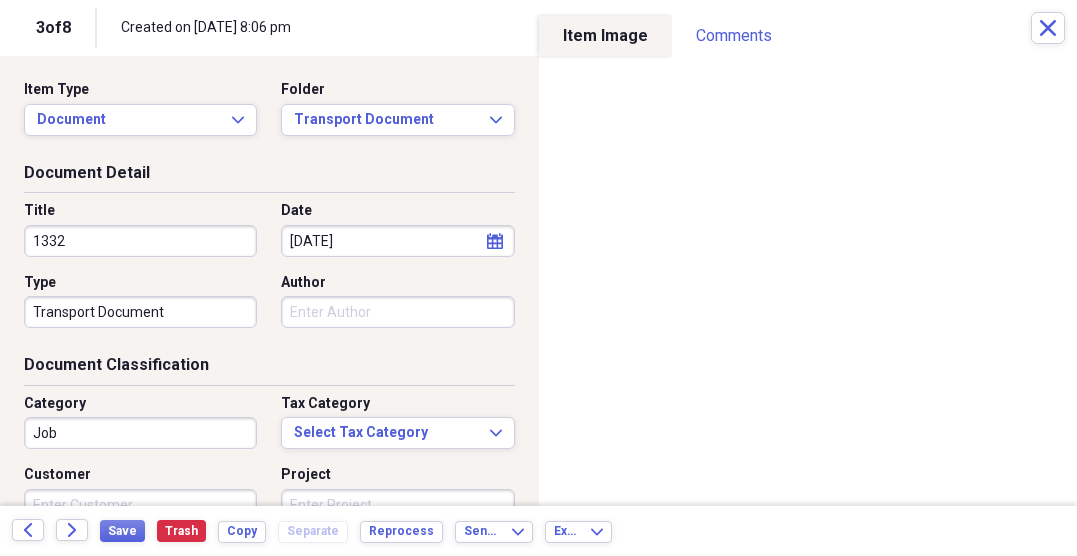 click on "Job" at bounding box center (140, 433) 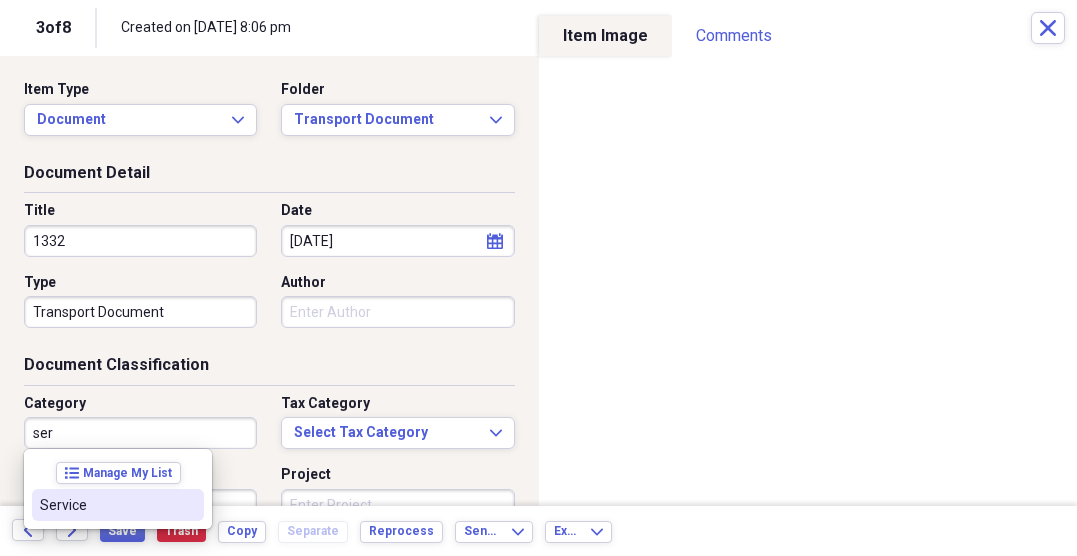 click on "Service" at bounding box center [118, 505] 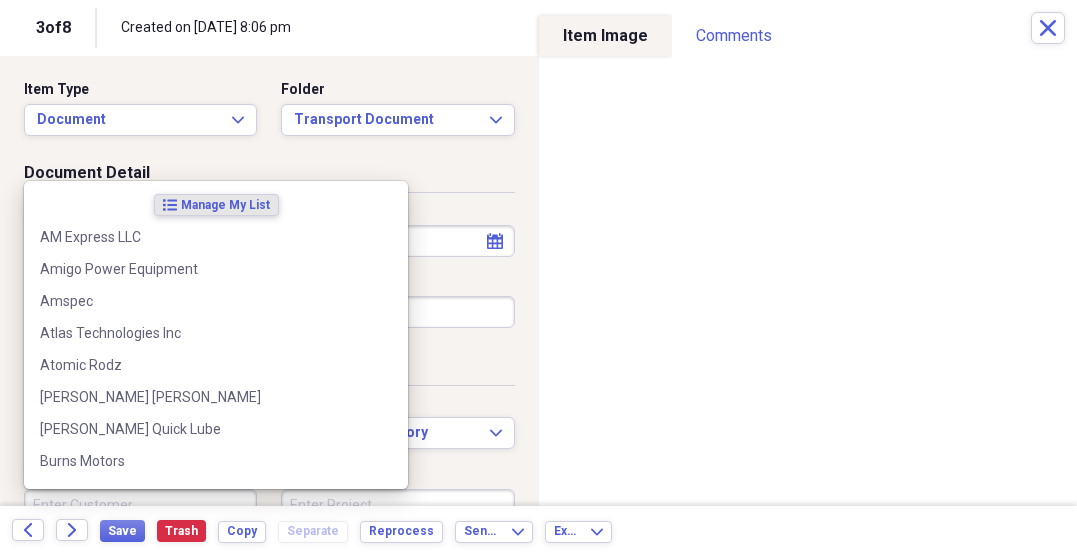 click on "Customer" at bounding box center (140, 505) 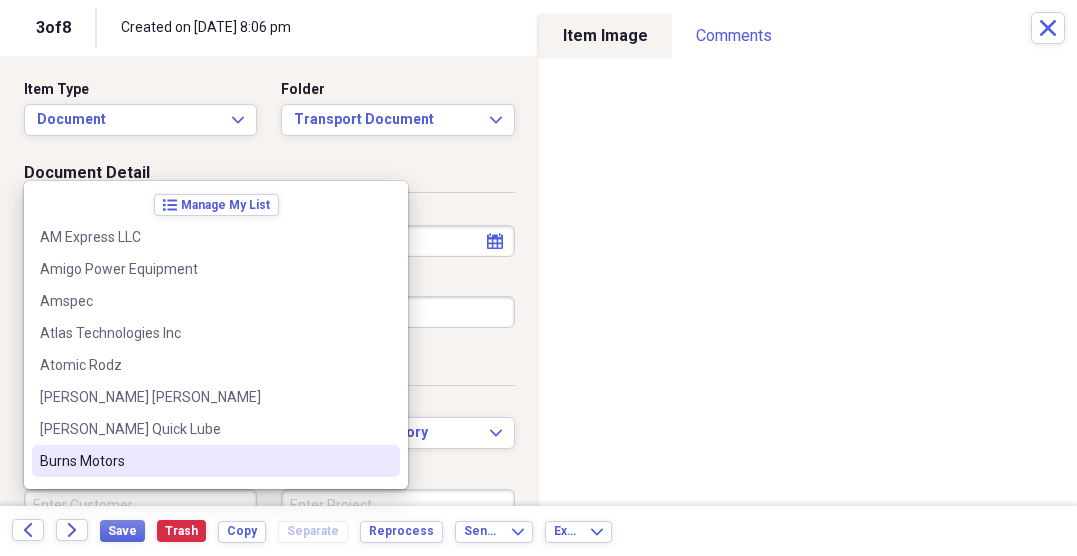 click on "Burns Motors" at bounding box center [204, 461] 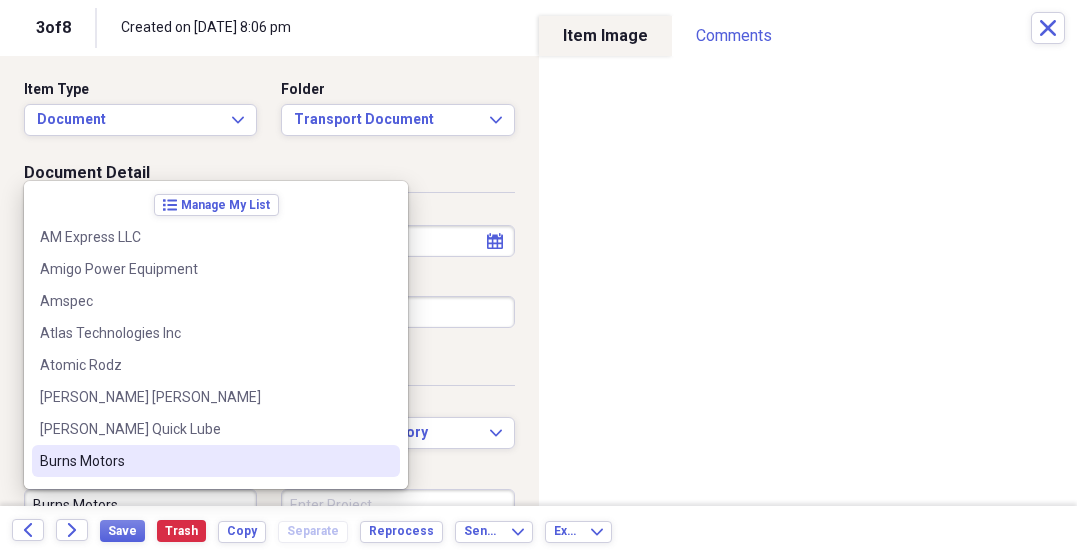 scroll, scrollTop: 14, scrollLeft: 0, axis: vertical 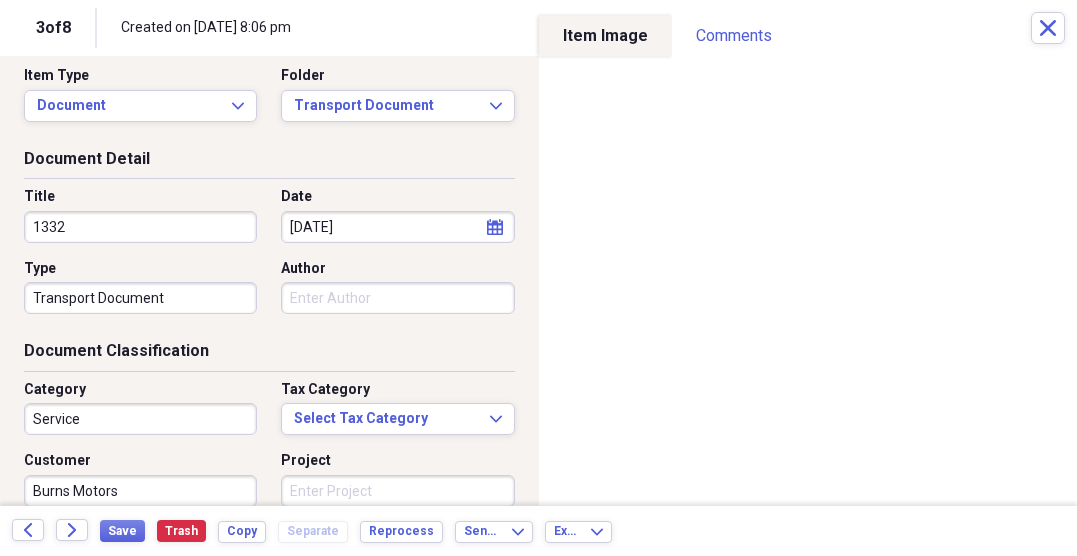 click on "Project" at bounding box center [397, 491] 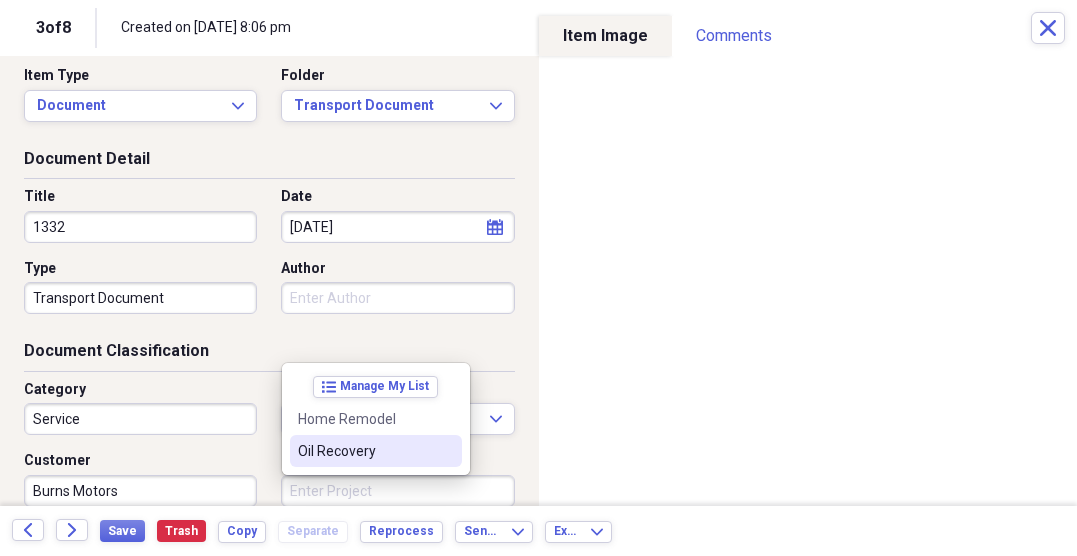 click on "Oil Recovery" at bounding box center (364, 451) 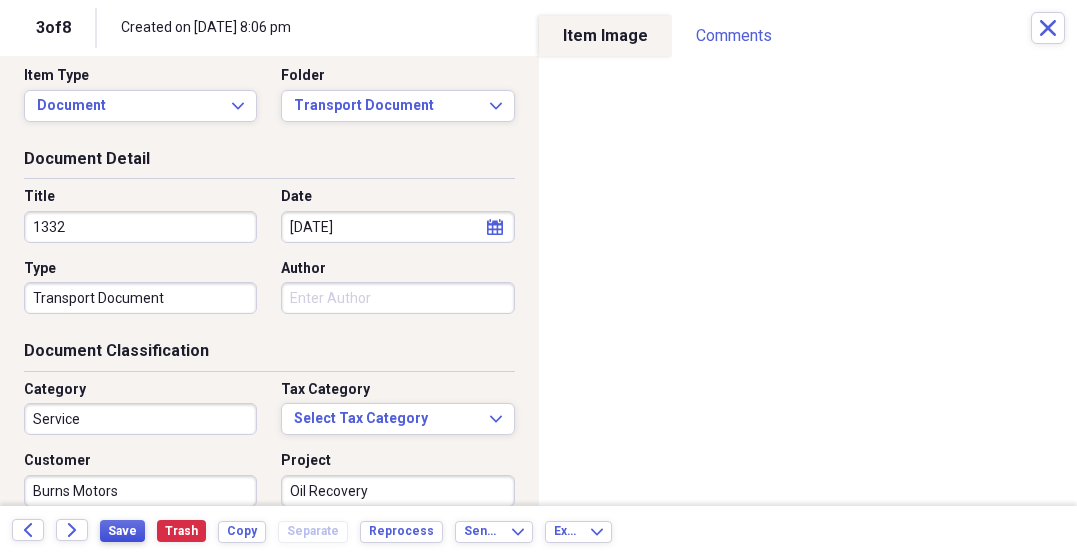 click on "Save" at bounding box center (122, 531) 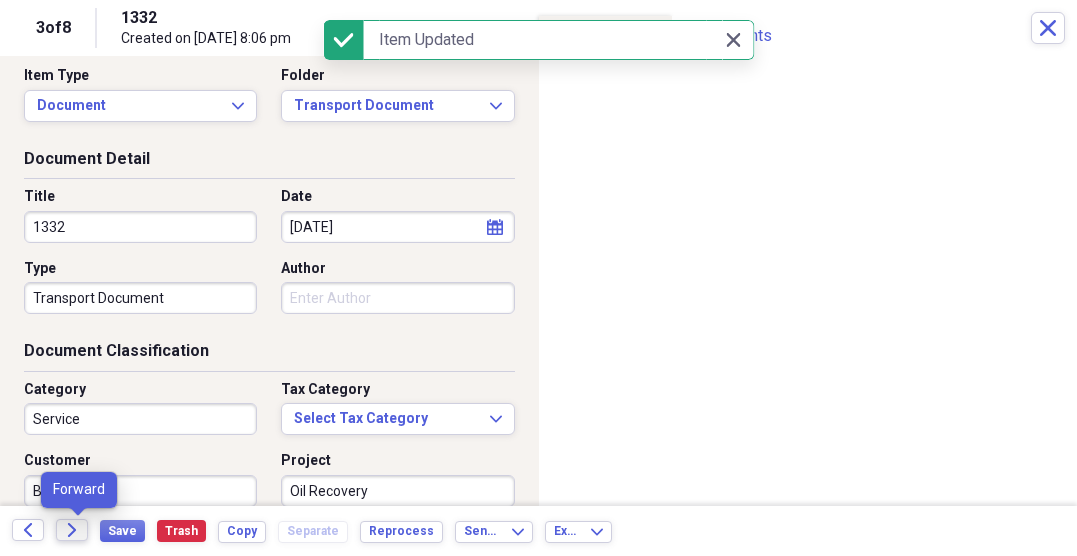 click on "Forward" 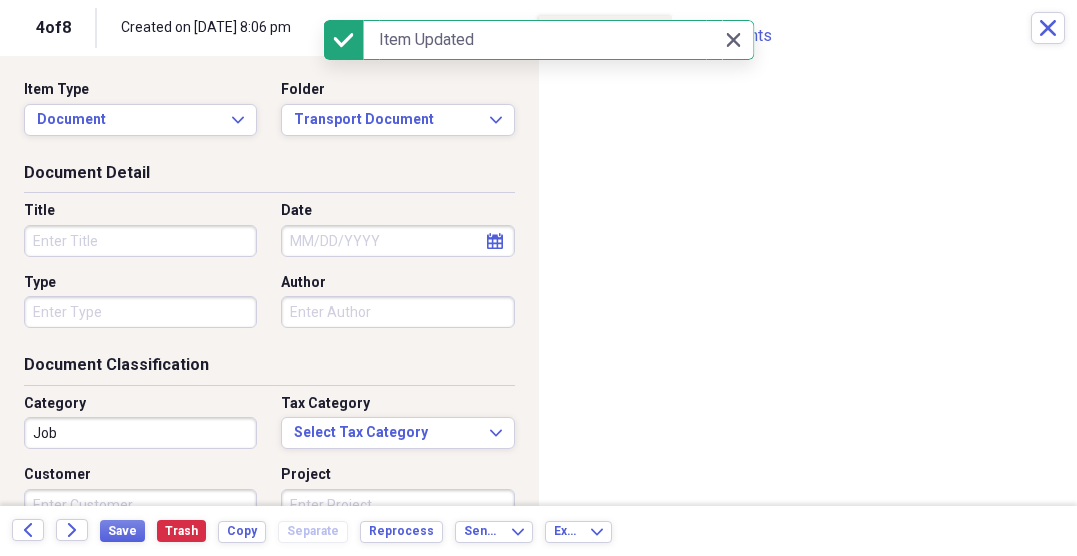 click on "Title" at bounding box center [140, 241] 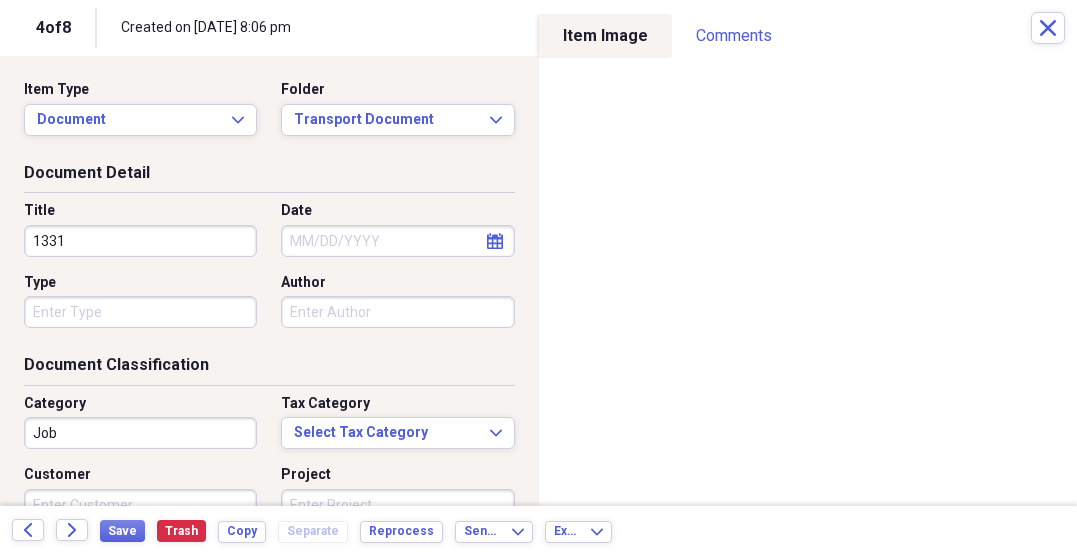 type on "1331" 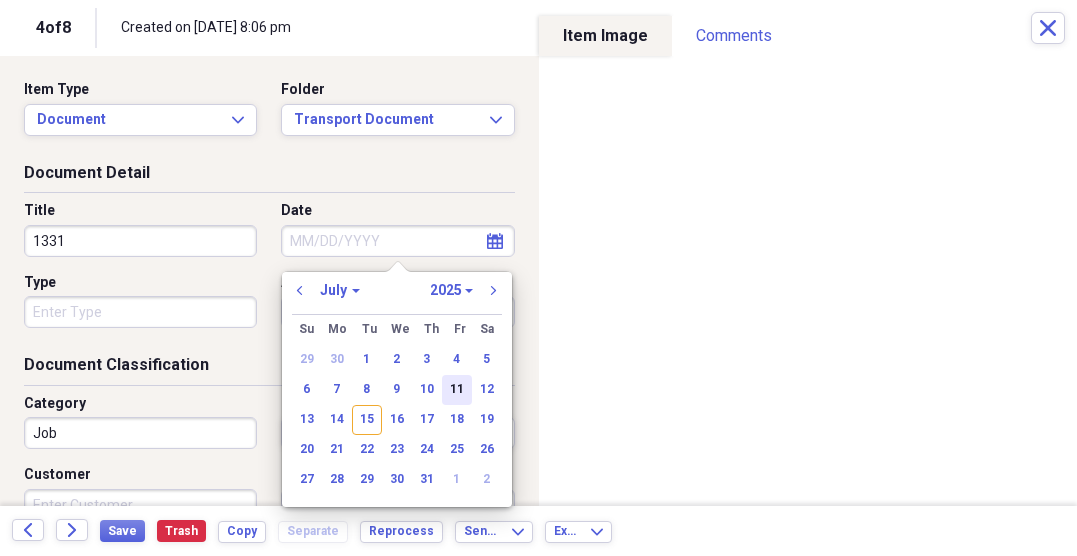 click on "11" at bounding box center [457, 390] 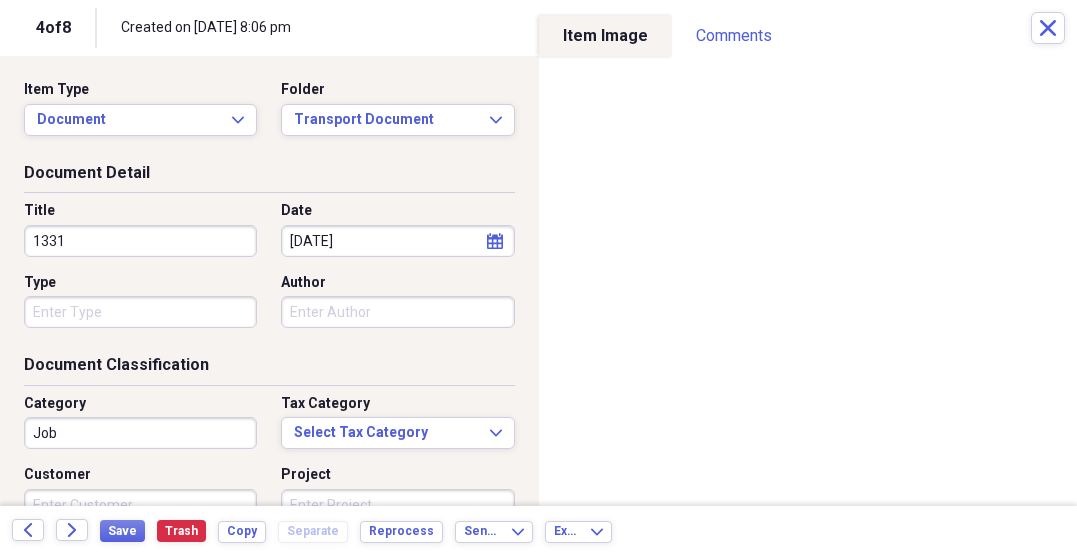 click on "Type" at bounding box center [140, 312] 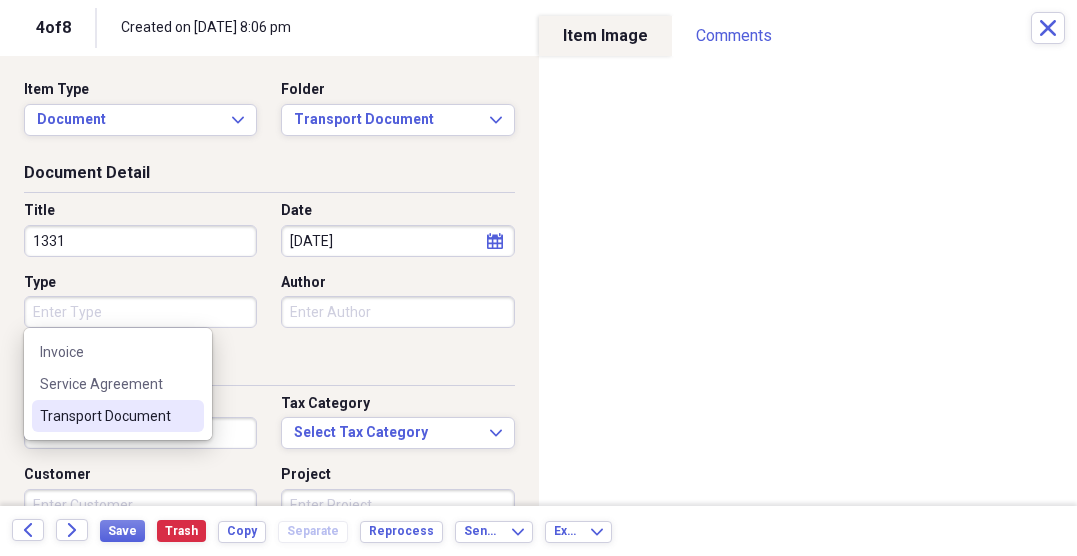 click on "Transport Document" at bounding box center (118, 416) 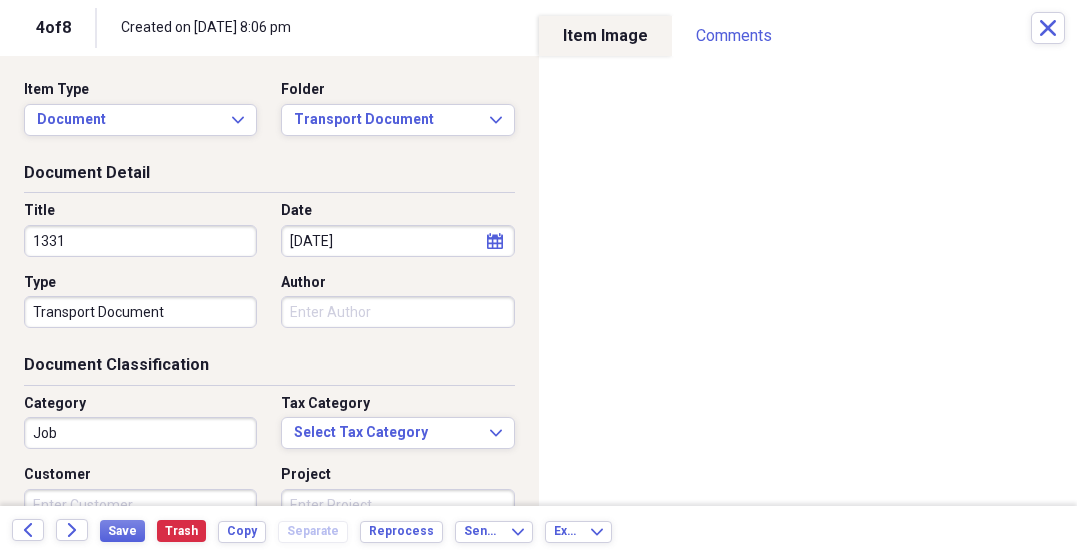 click on "Job" at bounding box center [140, 433] 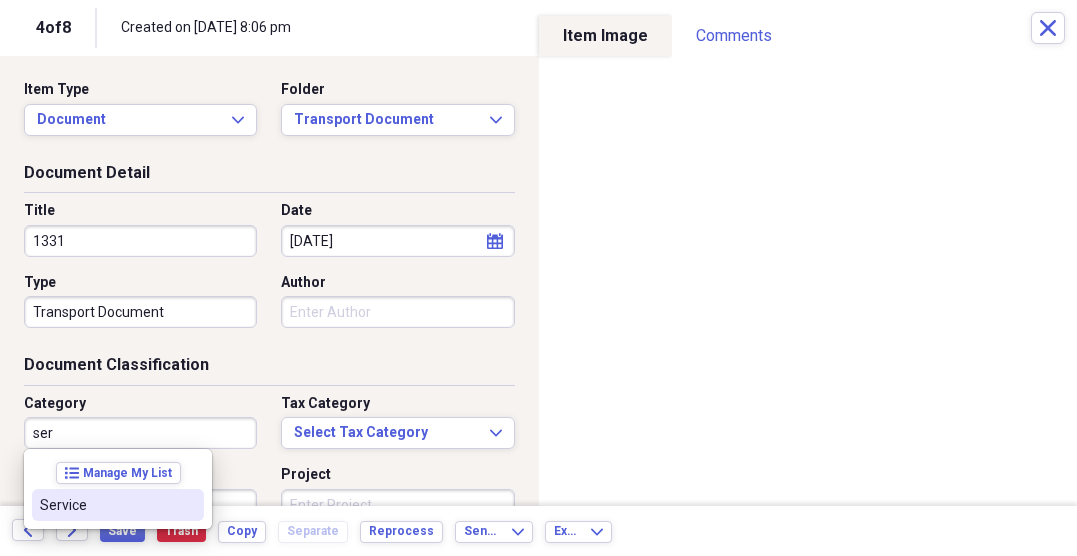 click on "Service" at bounding box center [106, 505] 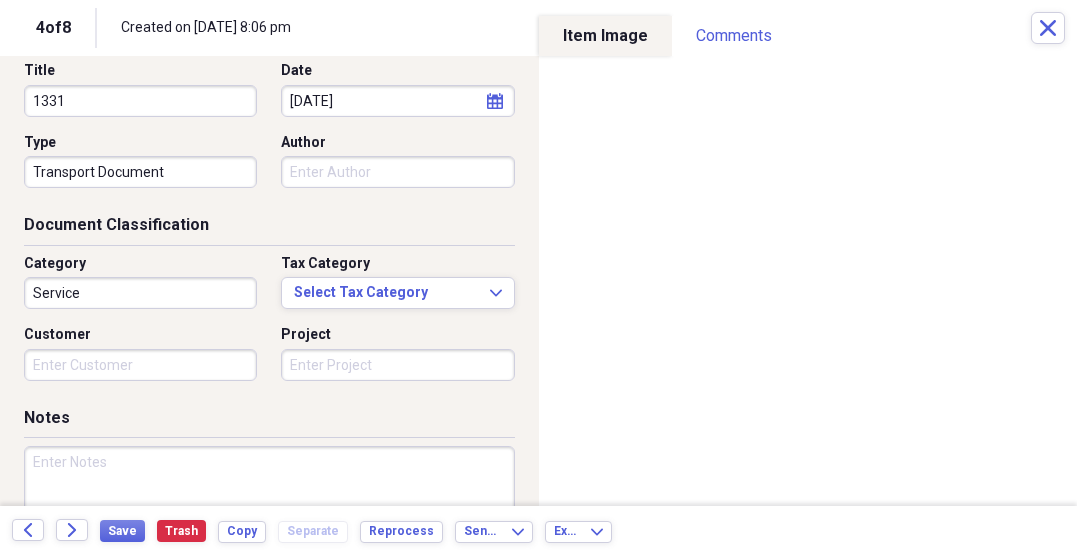 scroll, scrollTop: 147, scrollLeft: 0, axis: vertical 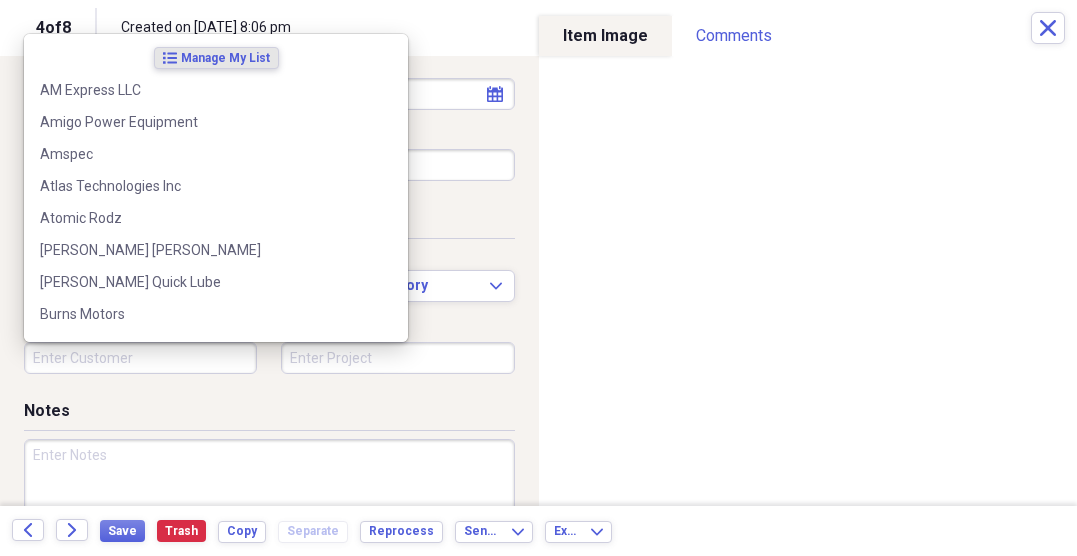 click on "Customer" at bounding box center [140, 358] 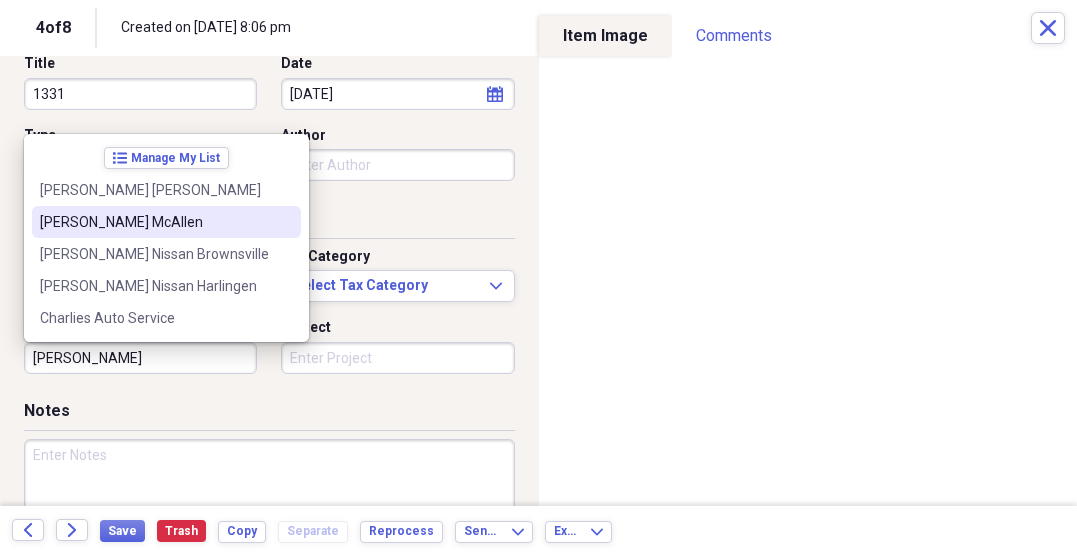 click on "Charlie Clark McAllen" at bounding box center [154, 222] 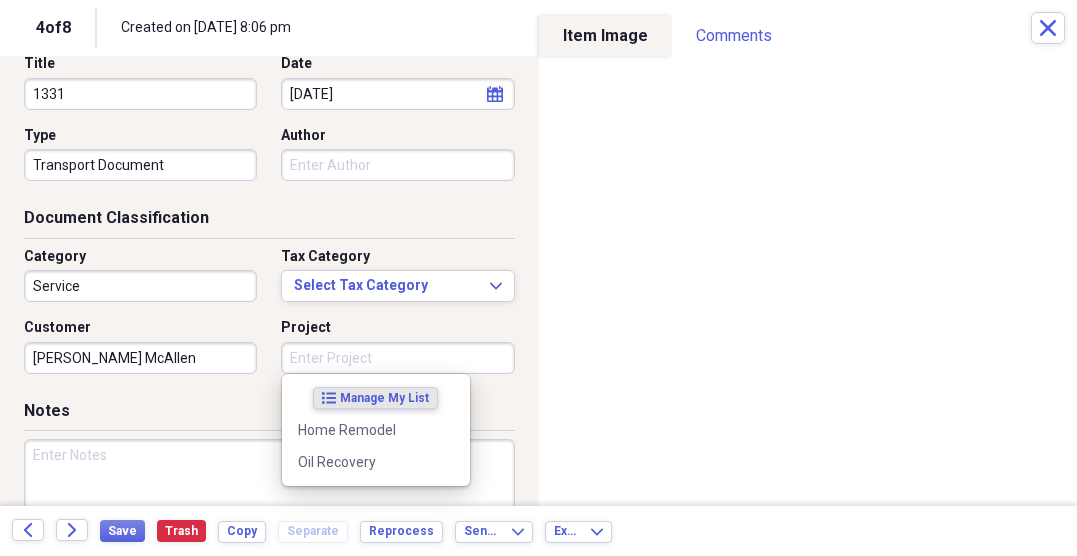 click on "Project" at bounding box center [397, 358] 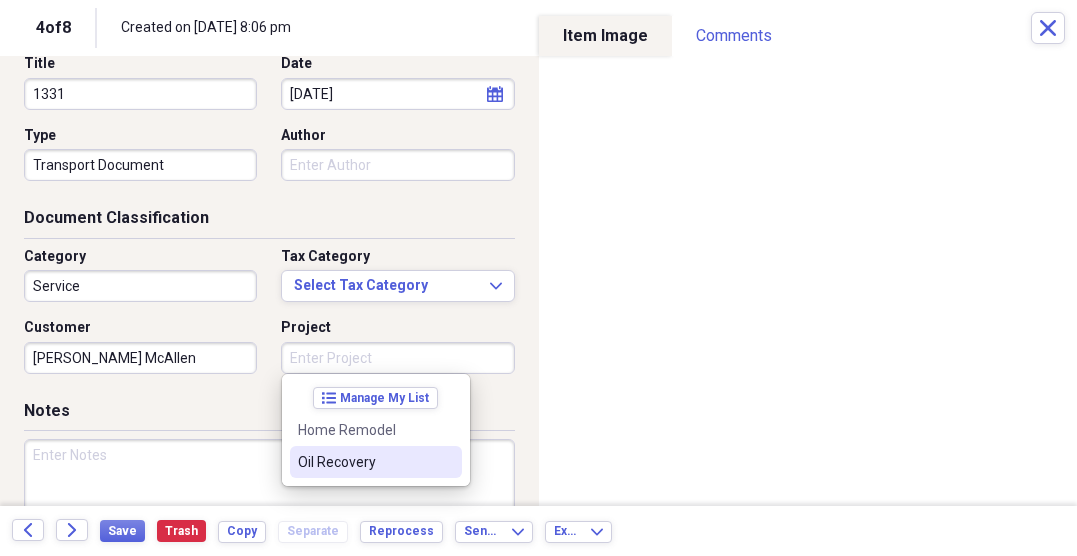 click on "Oil Recovery" at bounding box center [376, 462] 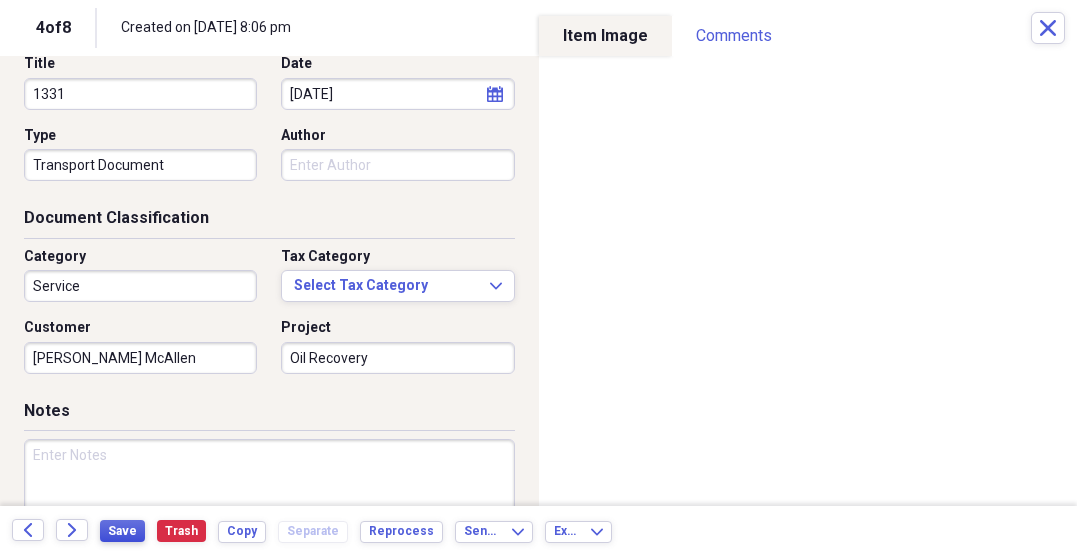 click on "Save" at bounding box center (122, 531) 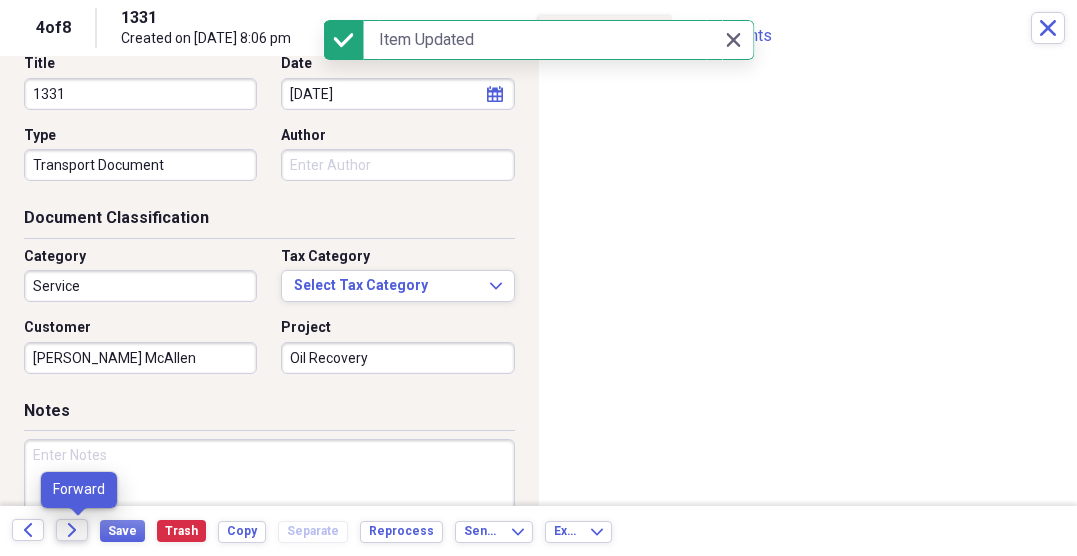 click on "Forward" at bounding box center (72, 530) 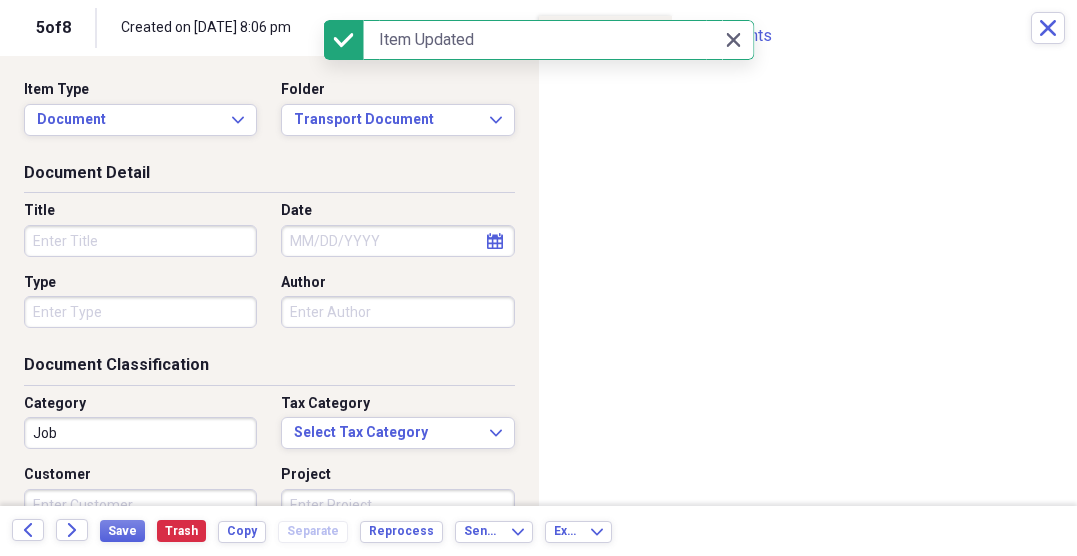 click on "Title" at bounding box center (140, 241) 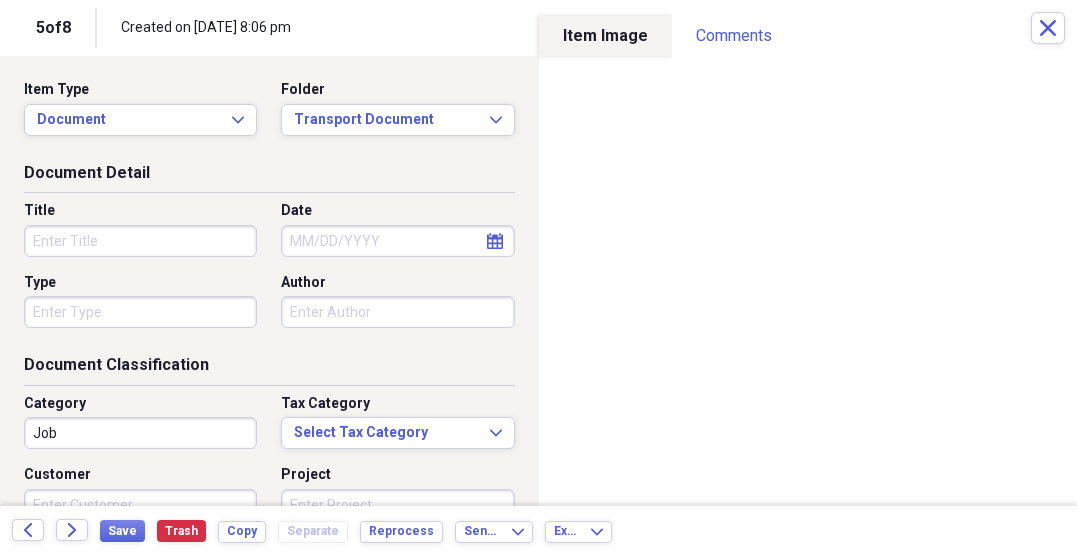 type on "`" 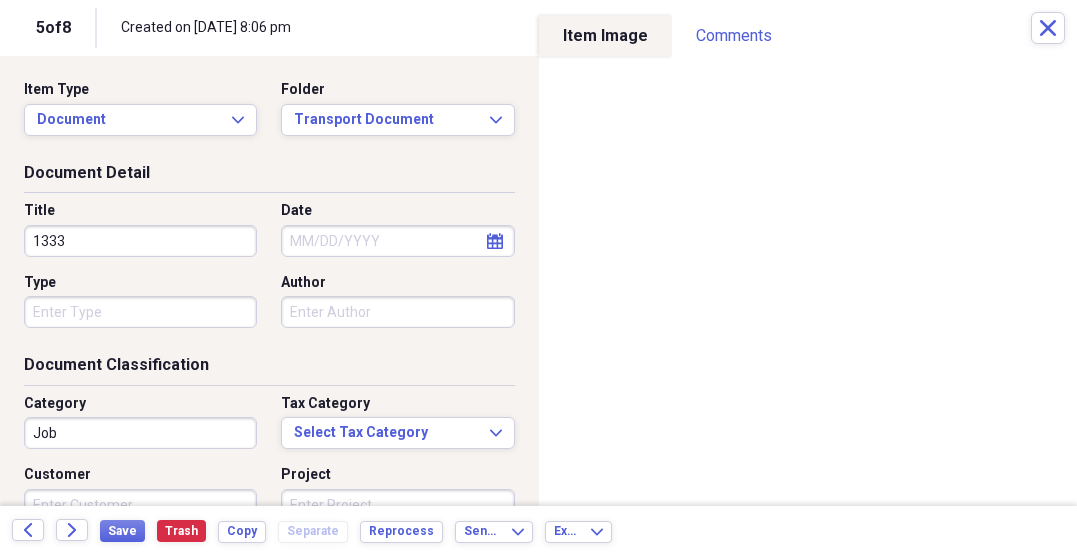 type on "1333" 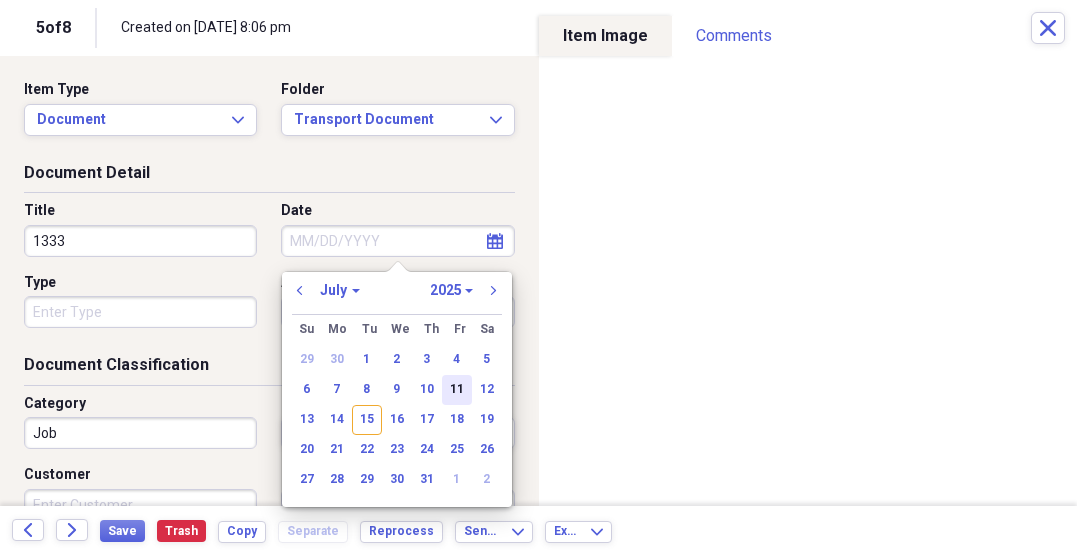 click on "11" at bounding box center [457, 390] 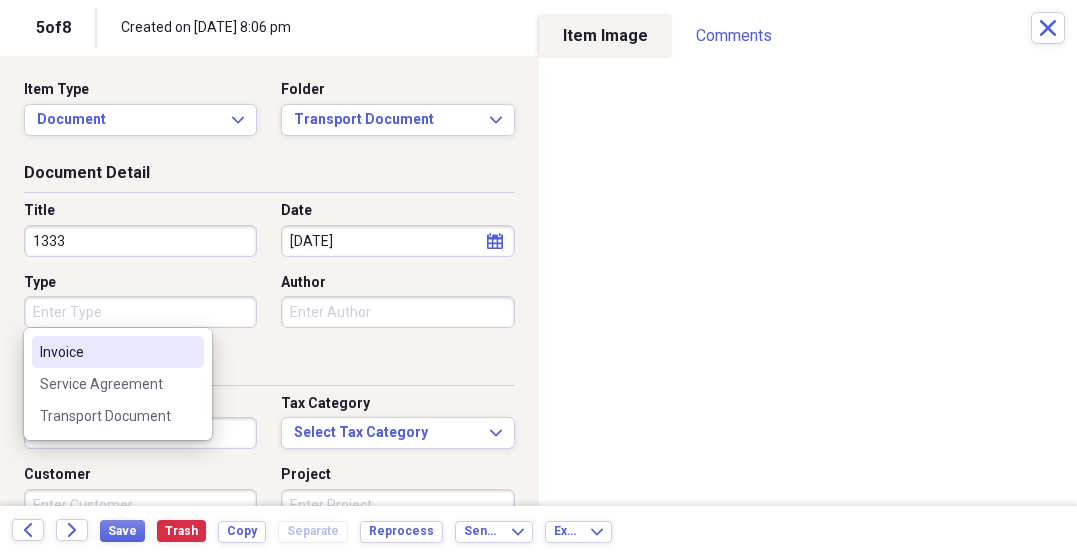 click on "Type" at bounding box center [140, 312] 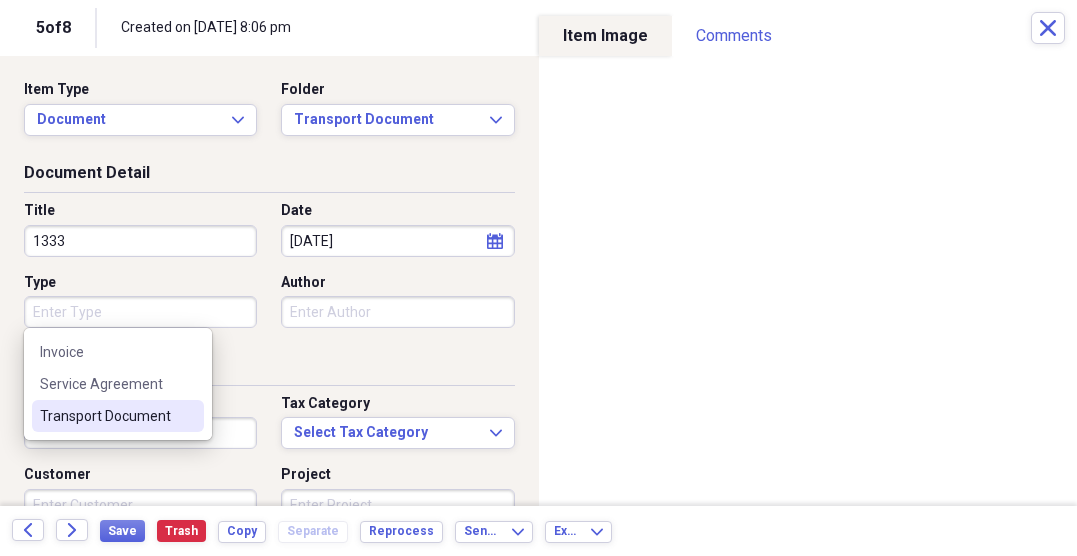 click on "Transport Document" at bounding box center (106, 416) 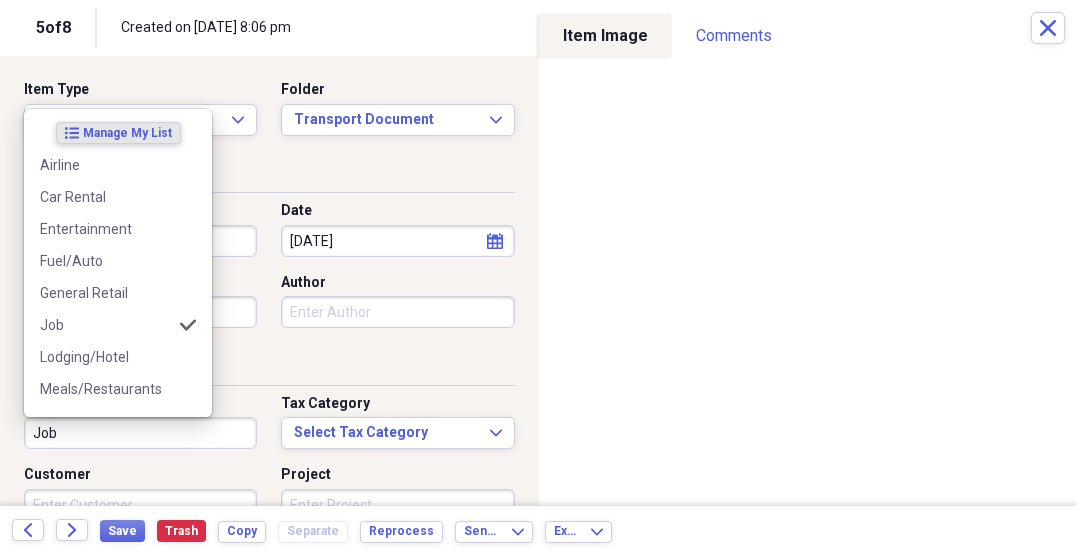 click on "Job" at bounding box center [140, 433] 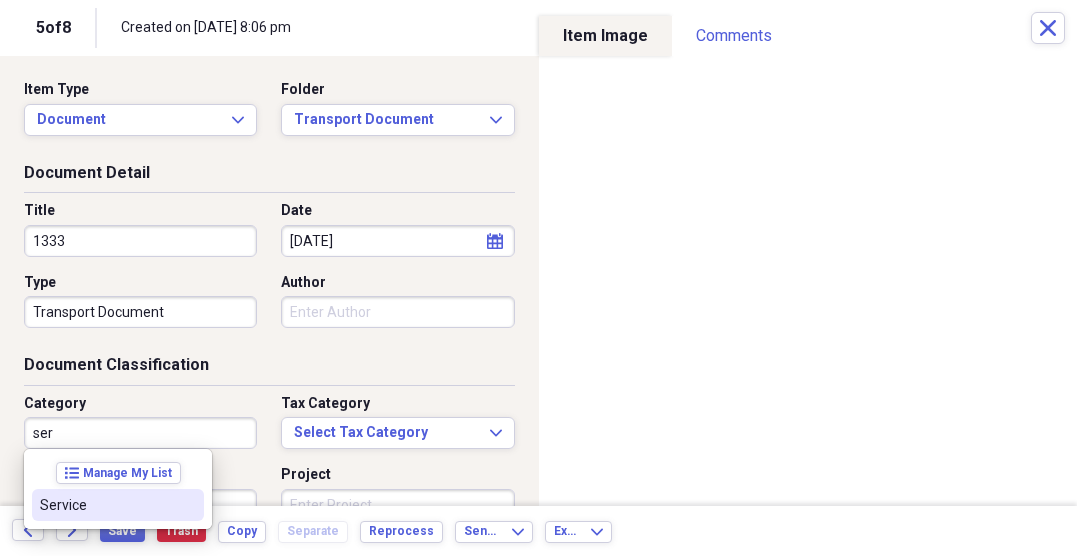 click on "Service" at bounding box center (106, 505) 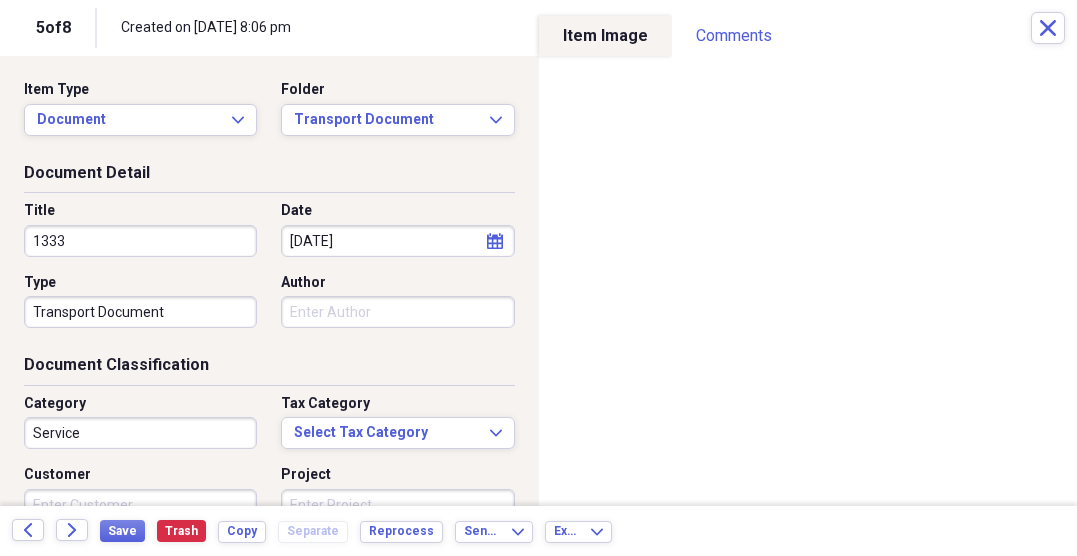 click on "Customer" at bounding box center [140, 505] 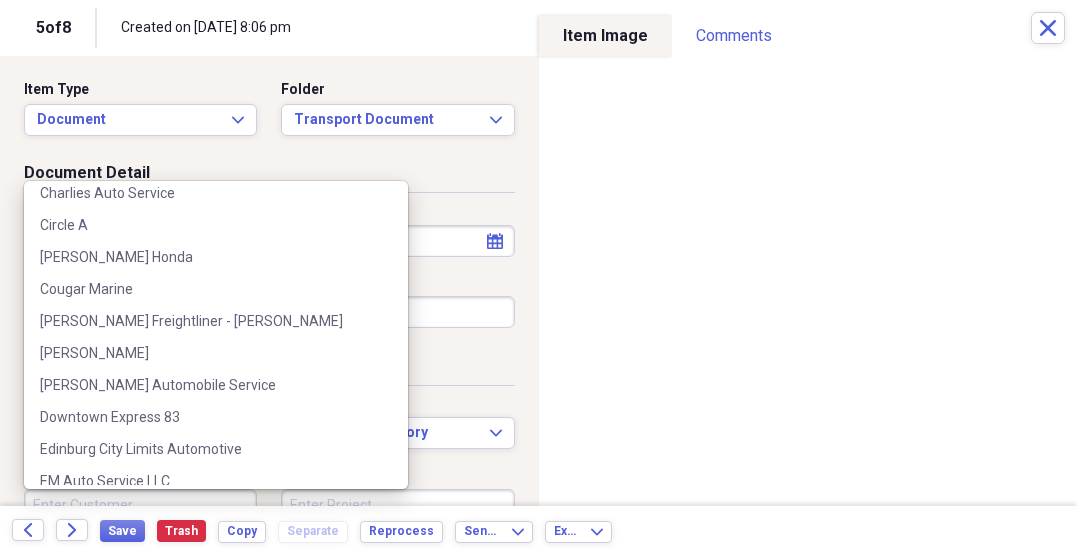 scroll, scrollTop: 573, scrollLeft: 0, axis: vertical 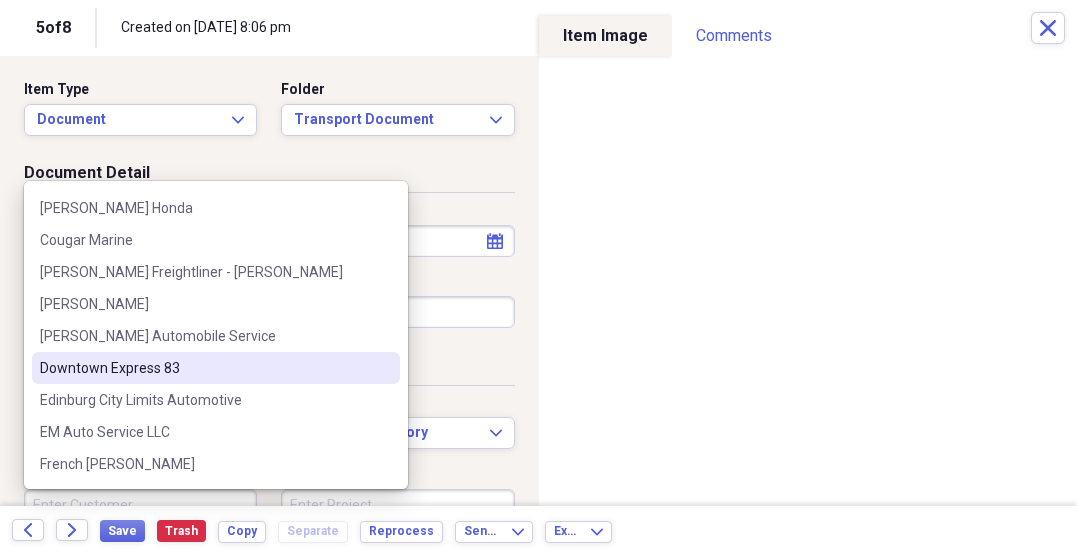 click on "Downtown Express 83" at bounding box center [204, 368] 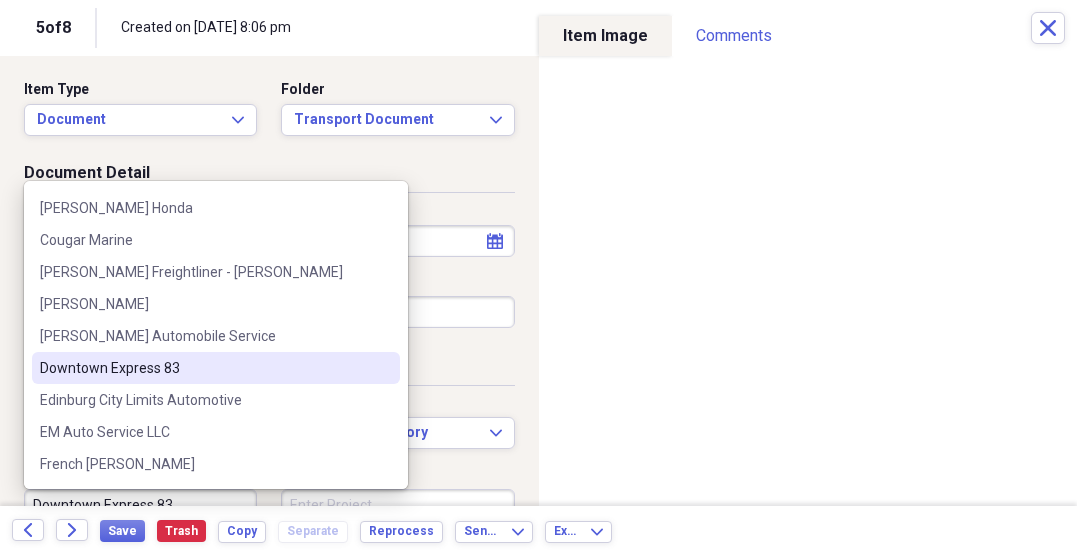 scroll, scrollTop: 14, scrollLeft: 0, axis: vertical 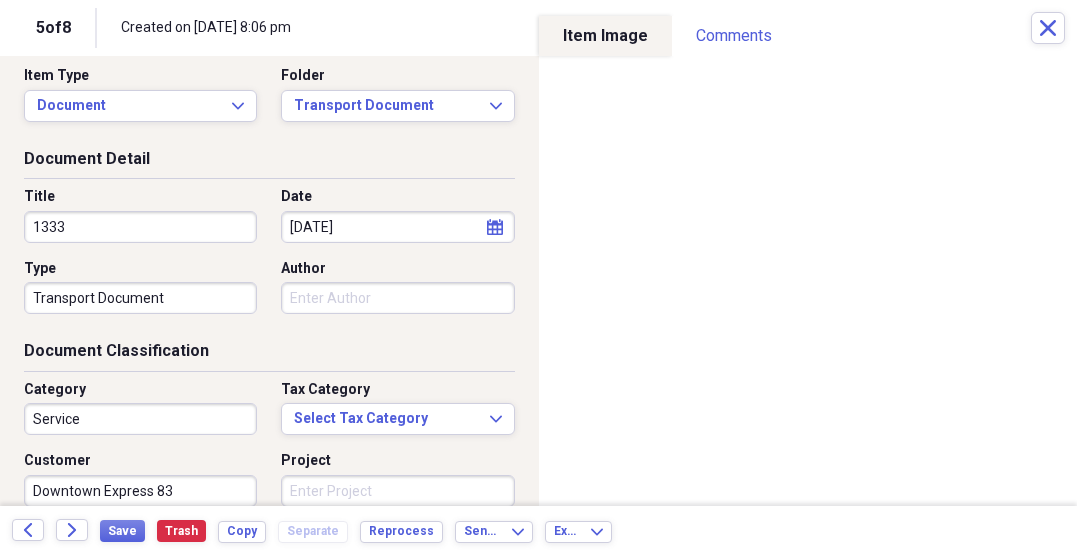 click on "Project" at bounding box center (391, 479) 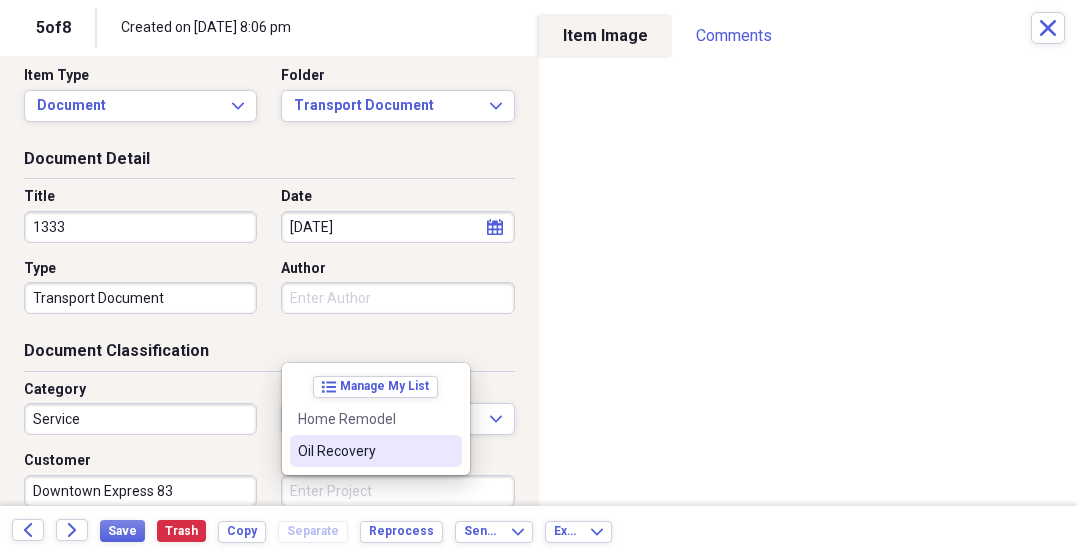 click on "Oil Recovery" at bounding box center [364, 451] 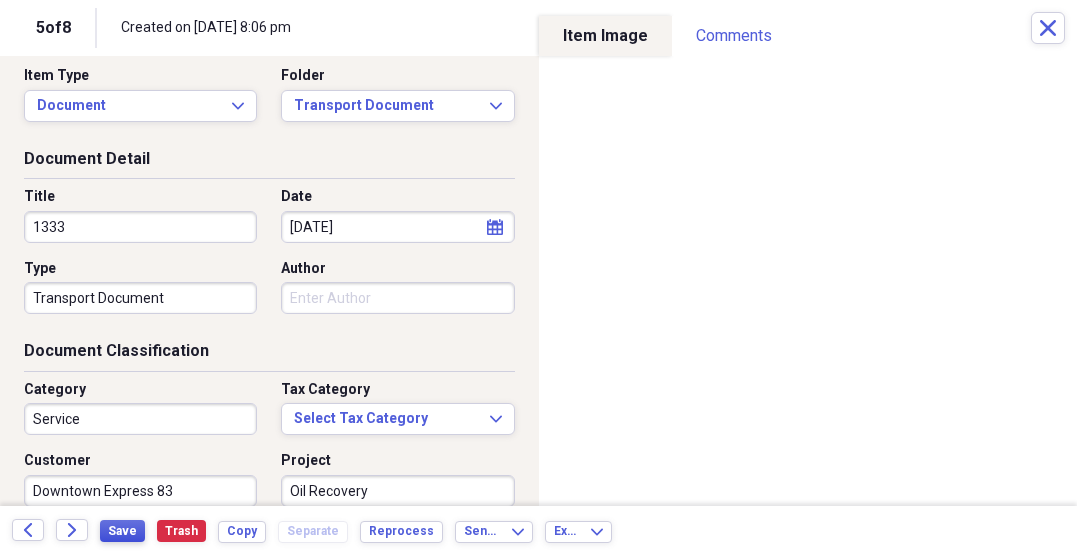 click on "Save" at bounding box center (122, 531) 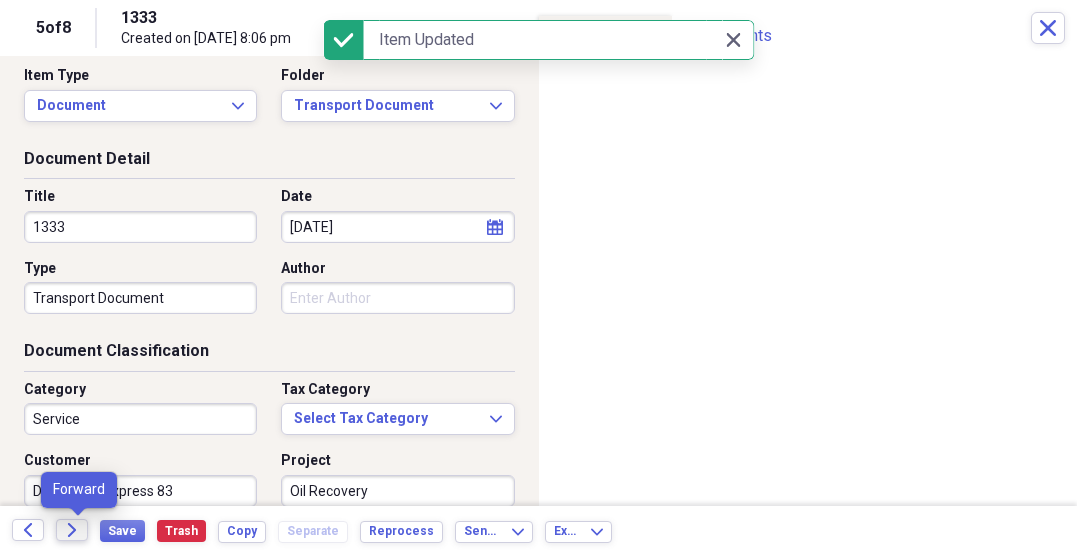 click on "Forward" 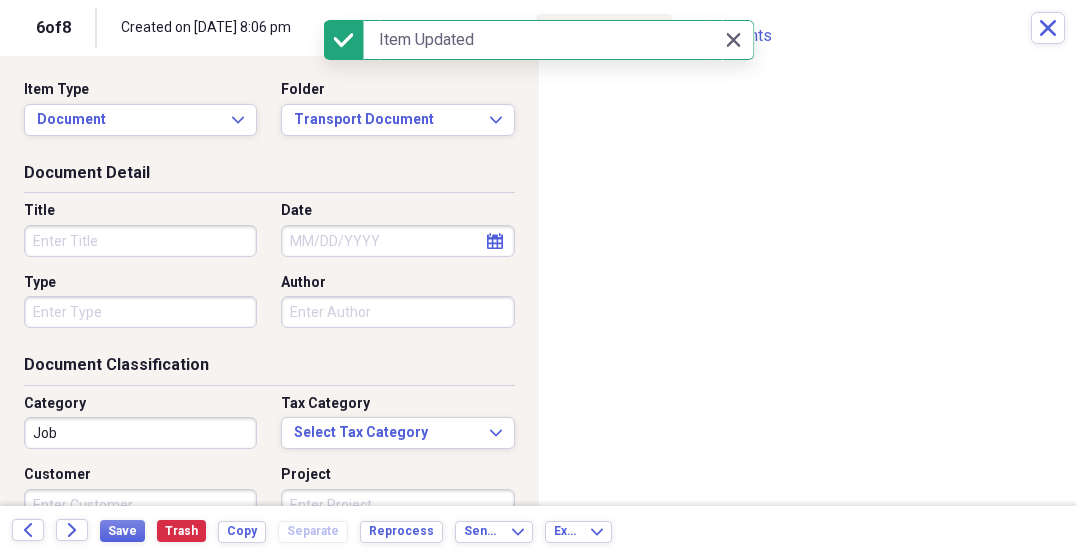 click on "Title" at bounding box center [140, 241] 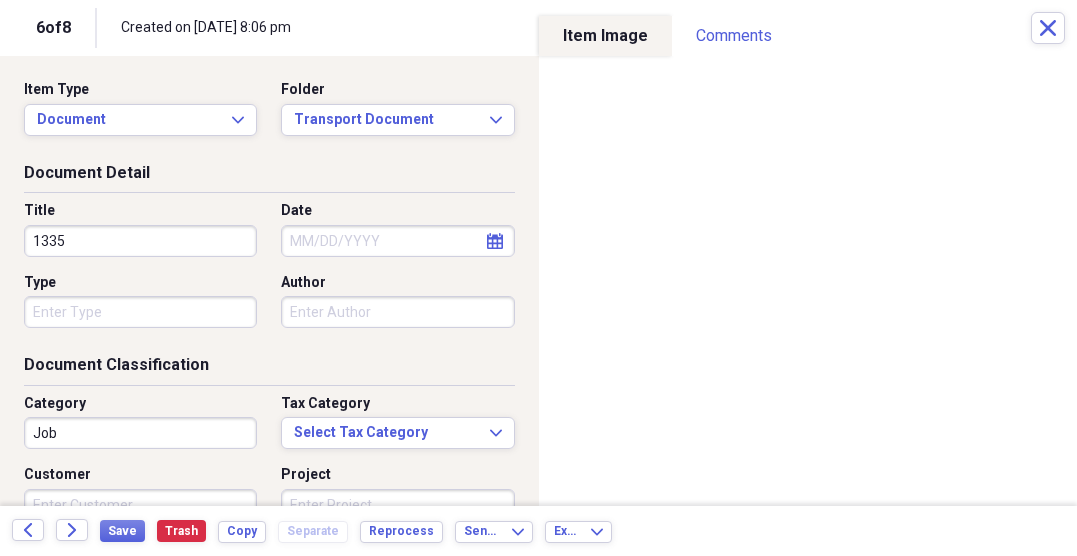type on "1335" 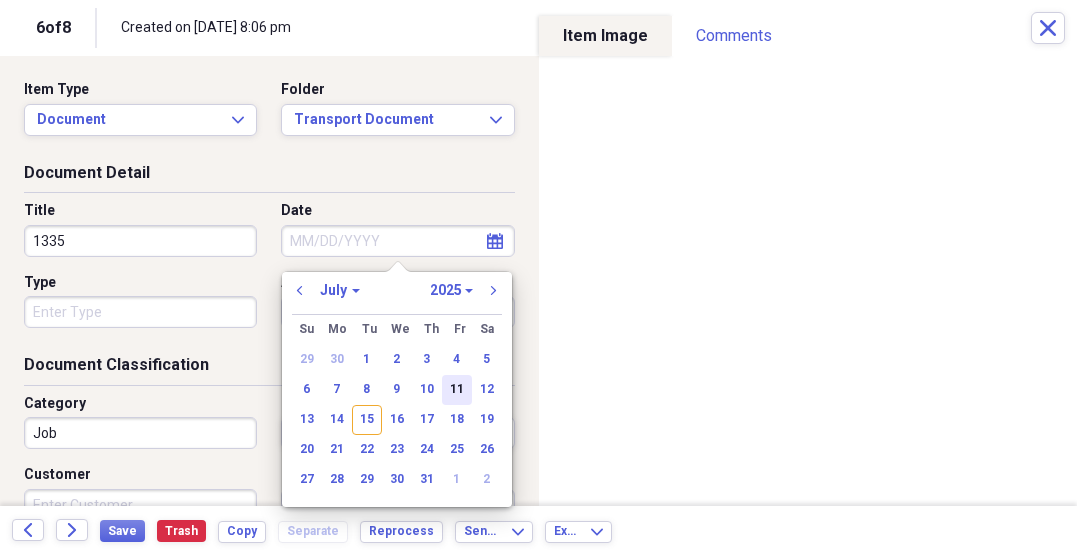 click on "11" at bounding box center [457, 390] 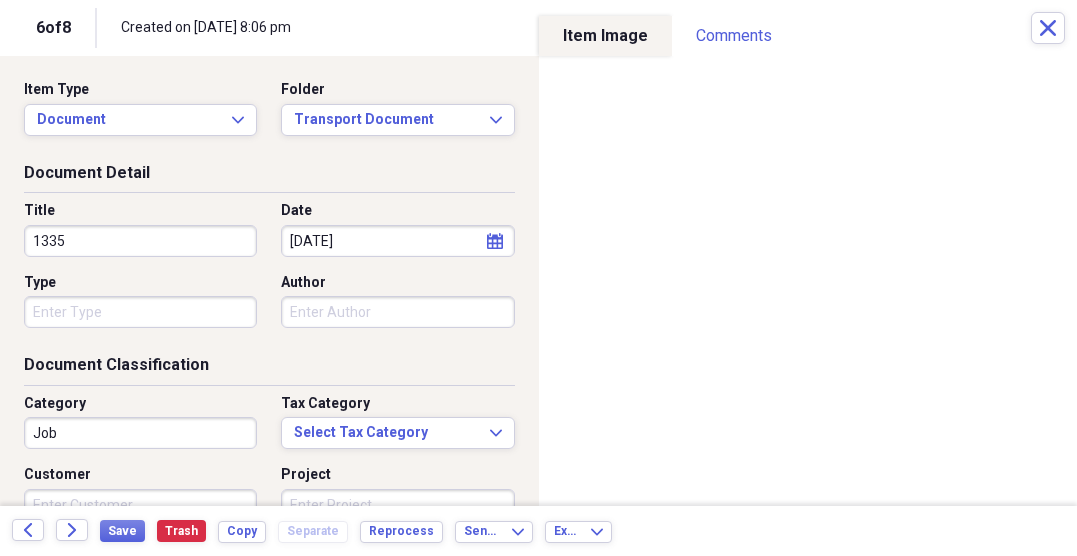 click on "Type" at bounding box center [140, 312] 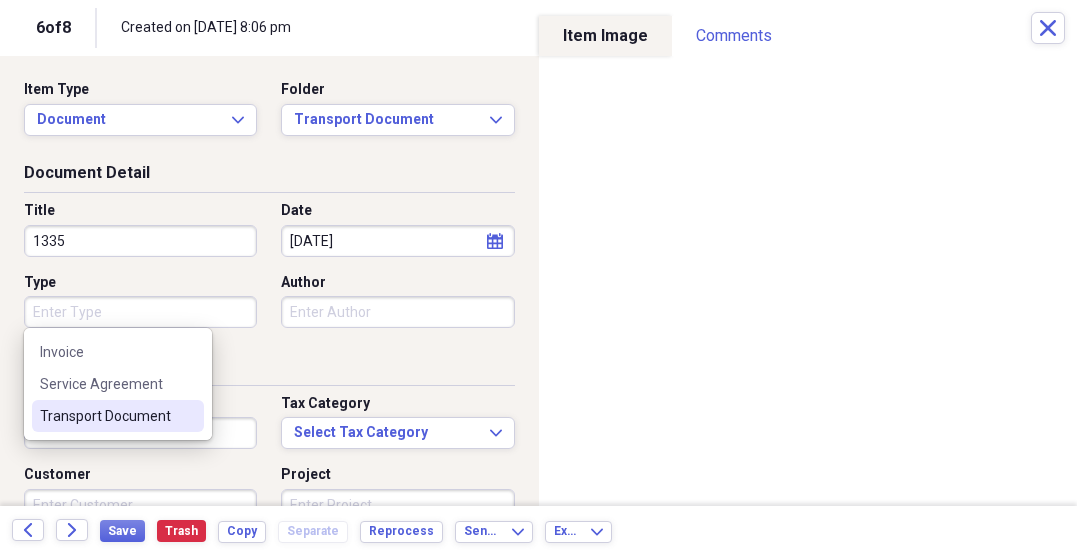 click at bounding box center [188, 416] 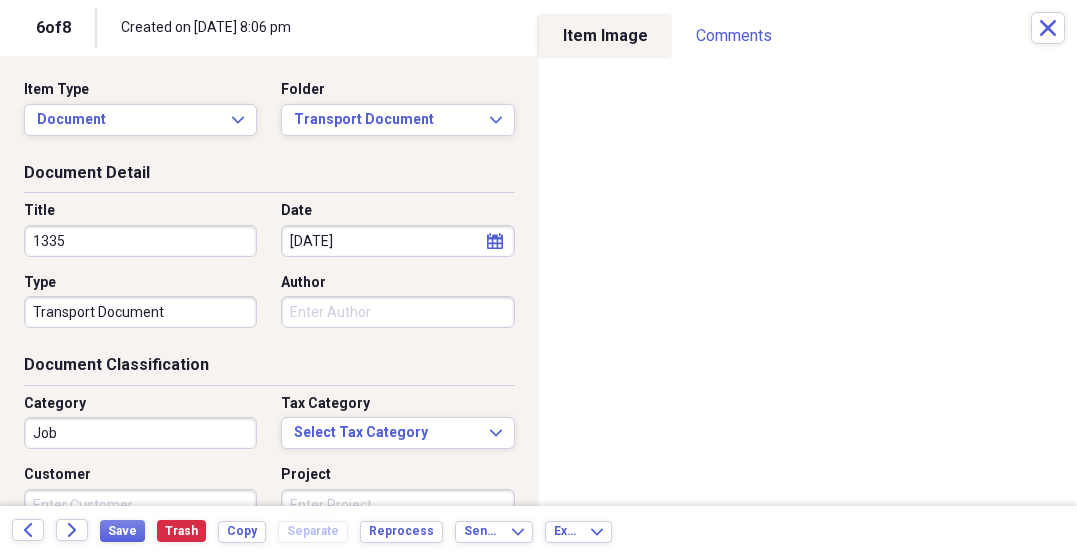 click on "Job" at bounding box center [140, 433] 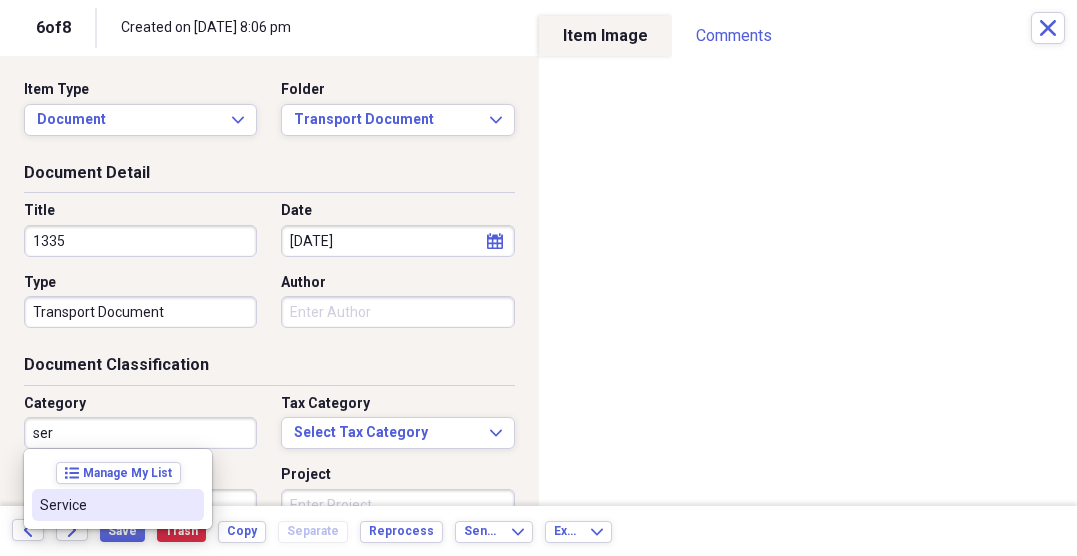 click on "Service" at bounding box center (106, 505) 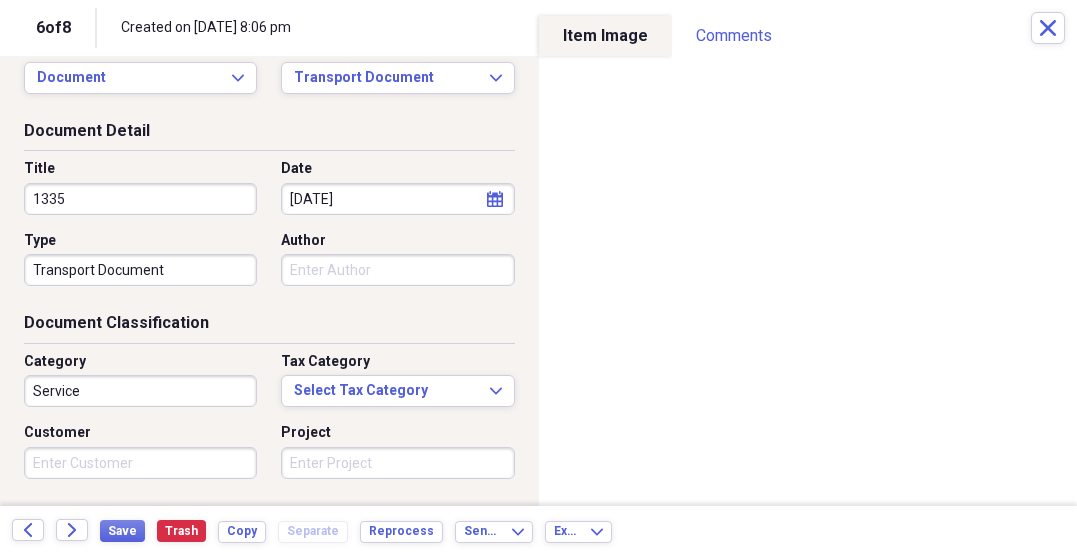 scroll, scrollTop: 73, scrollLeft: 0, axis: vertical 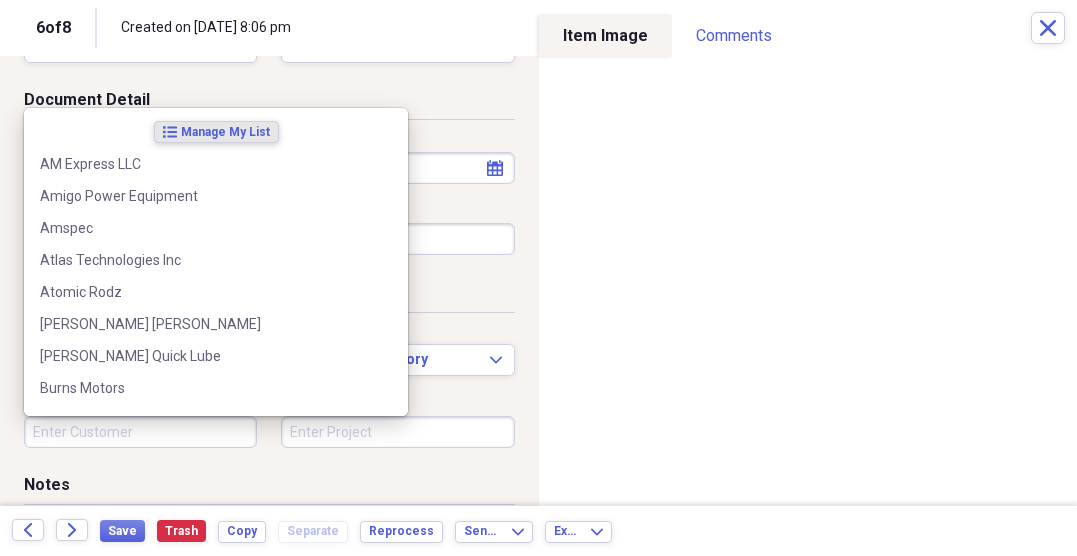 click on "Customer" at bounding box center [140, 432] 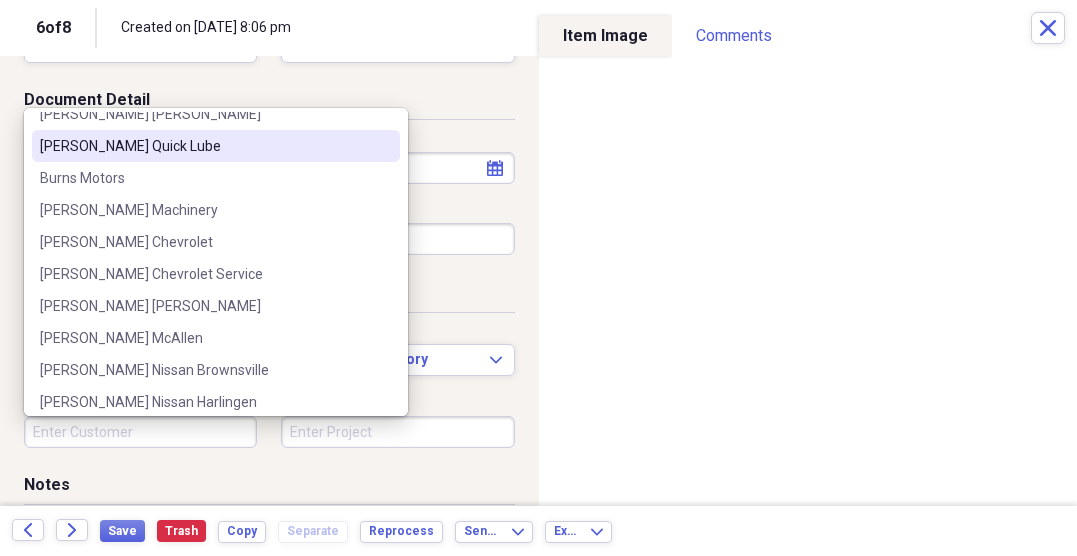 scroll, scrollTop: 225, scrollLeft: 0, axis: vertical 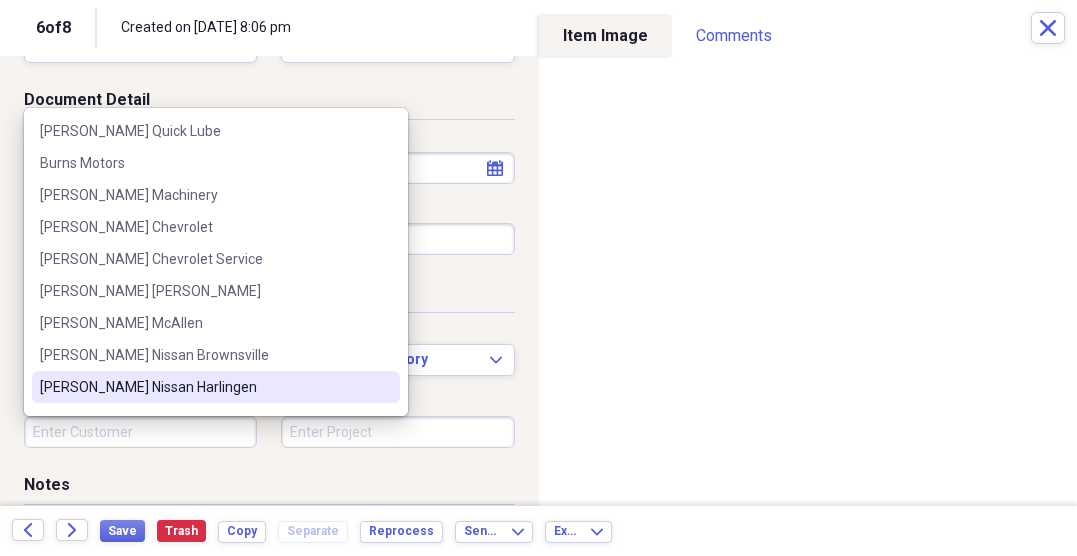 click on "Charlie Clark Nissan Harlingen" at bounding box center [204, 387] 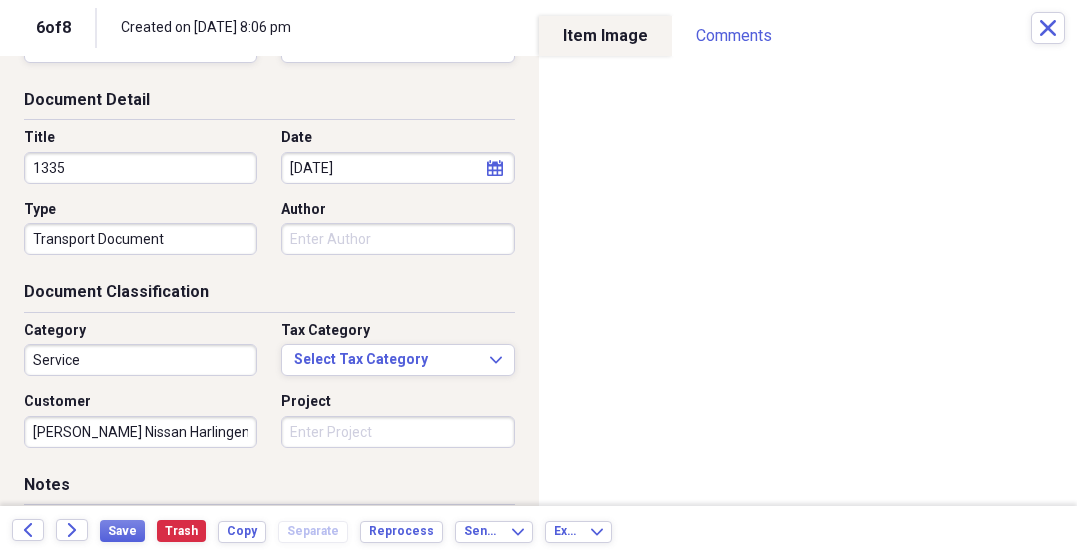 click on "Project" at bounding box center (397, 432) 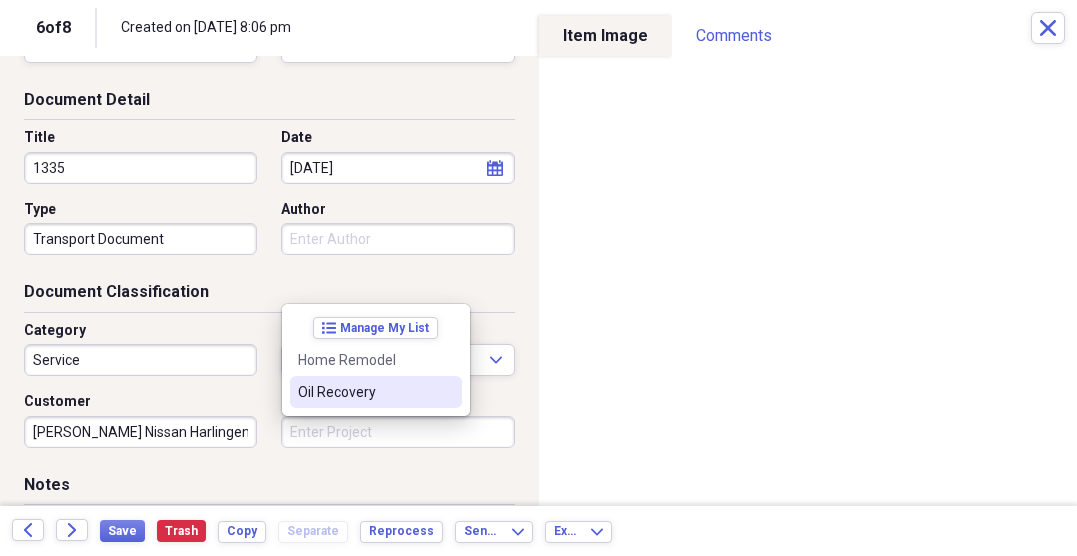 click on "Oil Recovery" at bounding box center [364, 392] 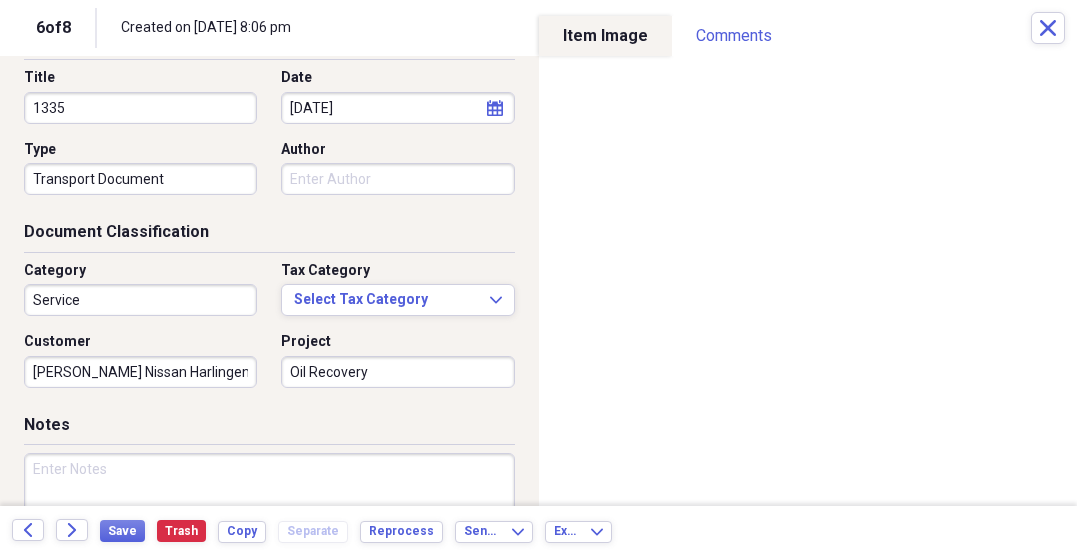 scroll, scrollTop: 146, scrollLeft: 0, axis: vertical 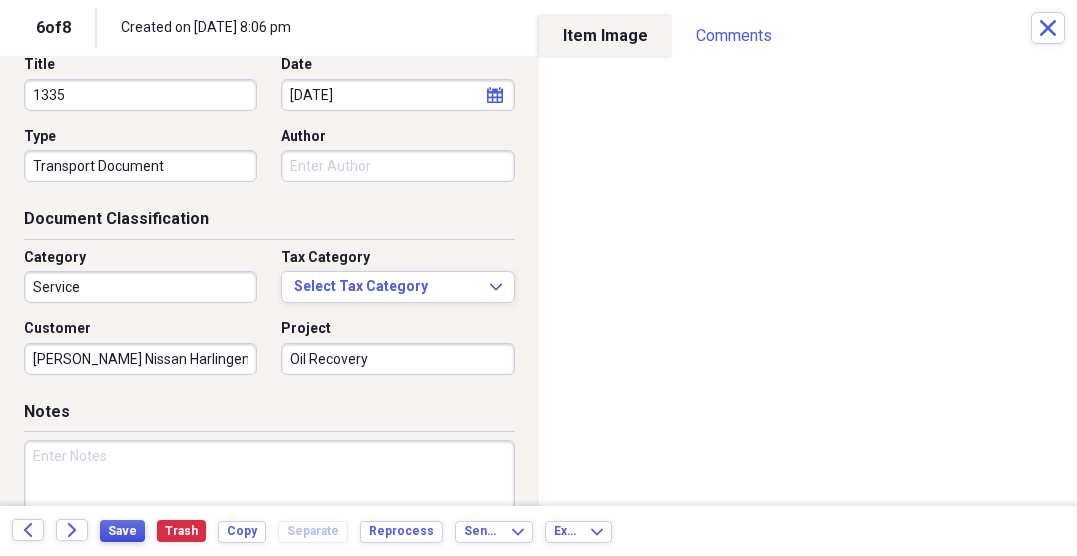 click on "Save" at bounding box center (122, 531) 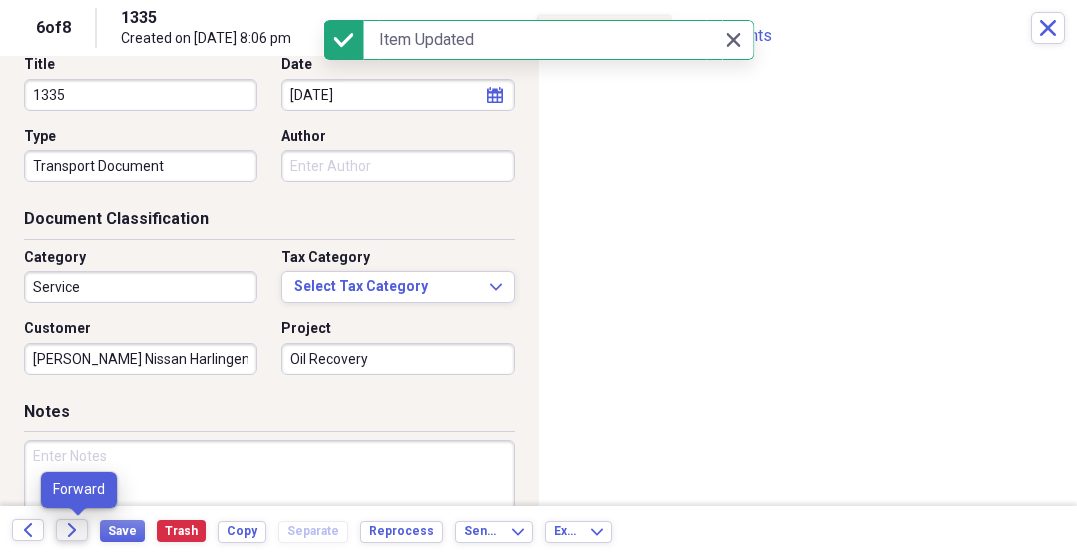 click on "Forward" 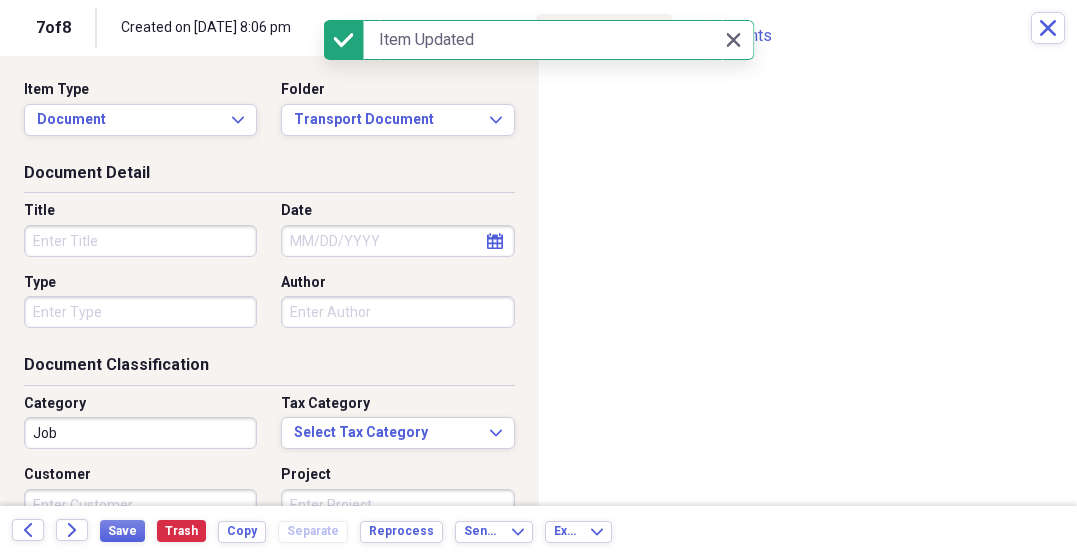 click on "Title" at bounding box center [140, 241] 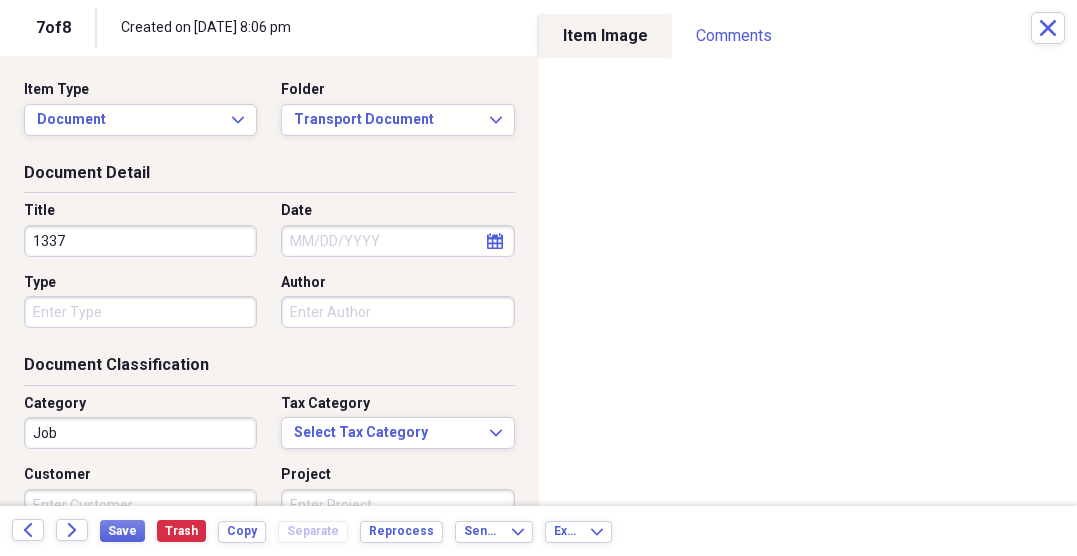 type on "1337" 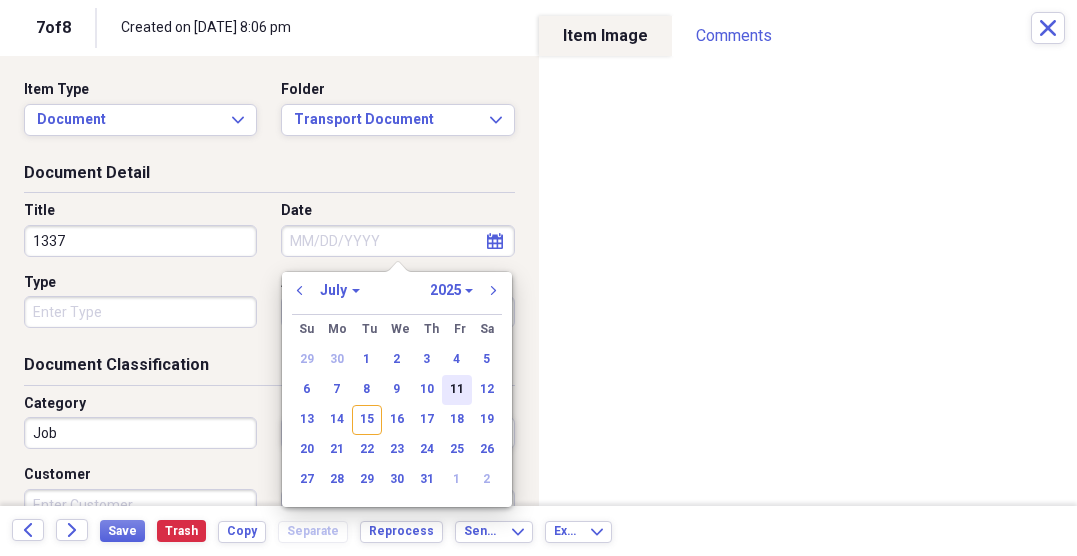 click on "11" at bounding box center [457, 390] 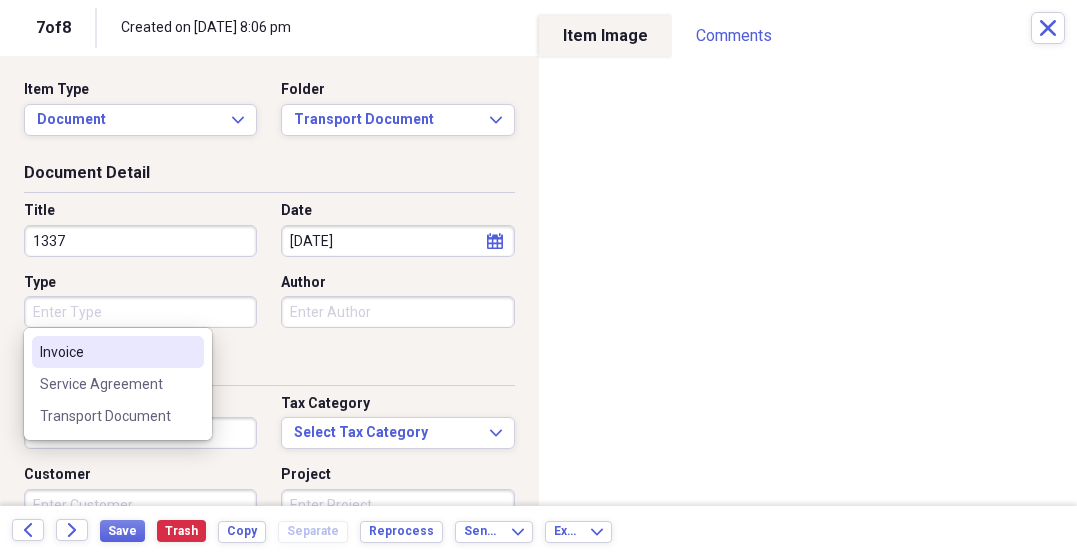 click on "Type" at bounding box center [140, 312] 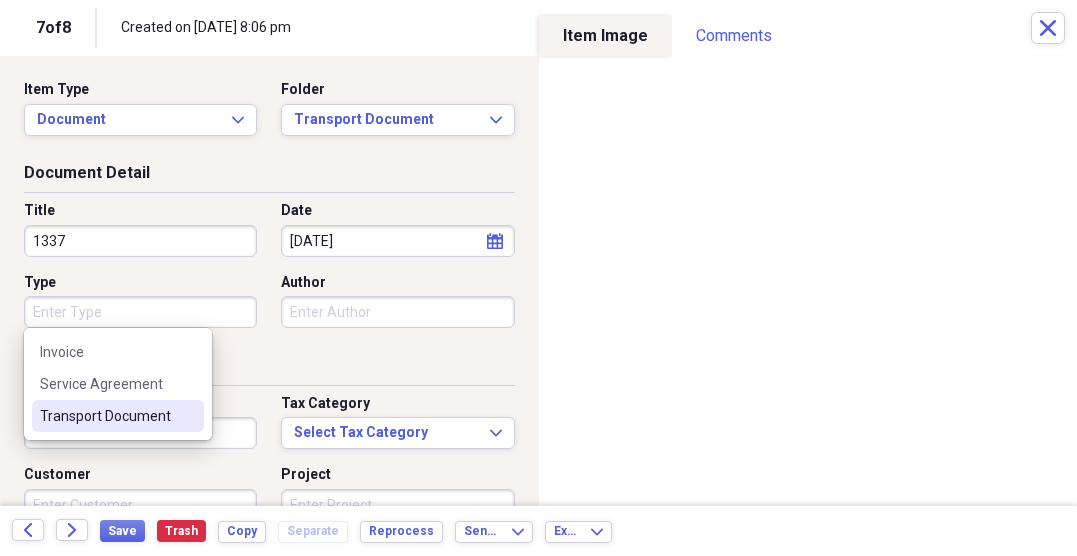 click on "Transport Document" at bounding box center (106, 416) 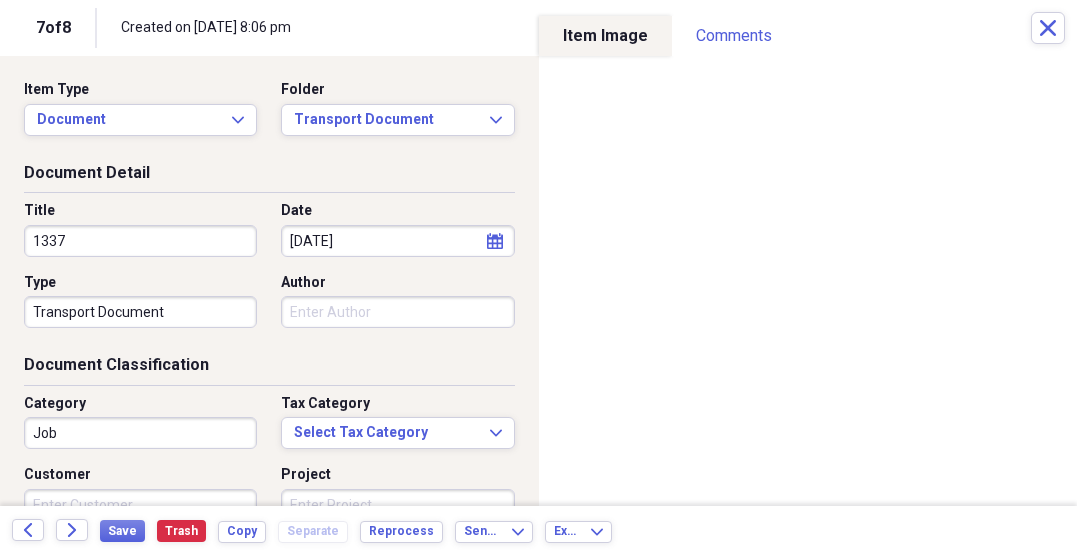 click on "Category Job" at bounding box center (146, 422) 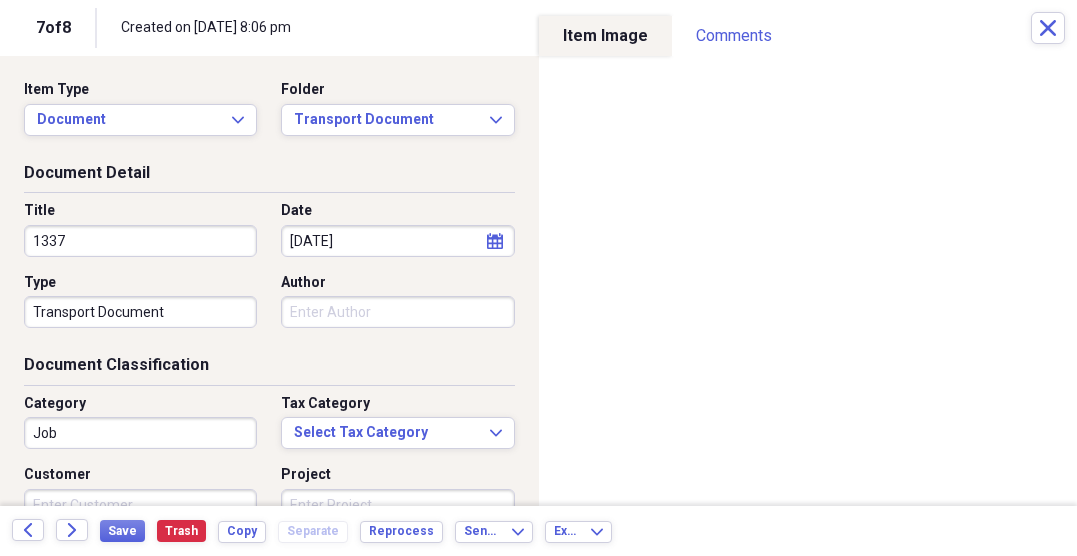 click on "Job" at bounding box center [140, 433] 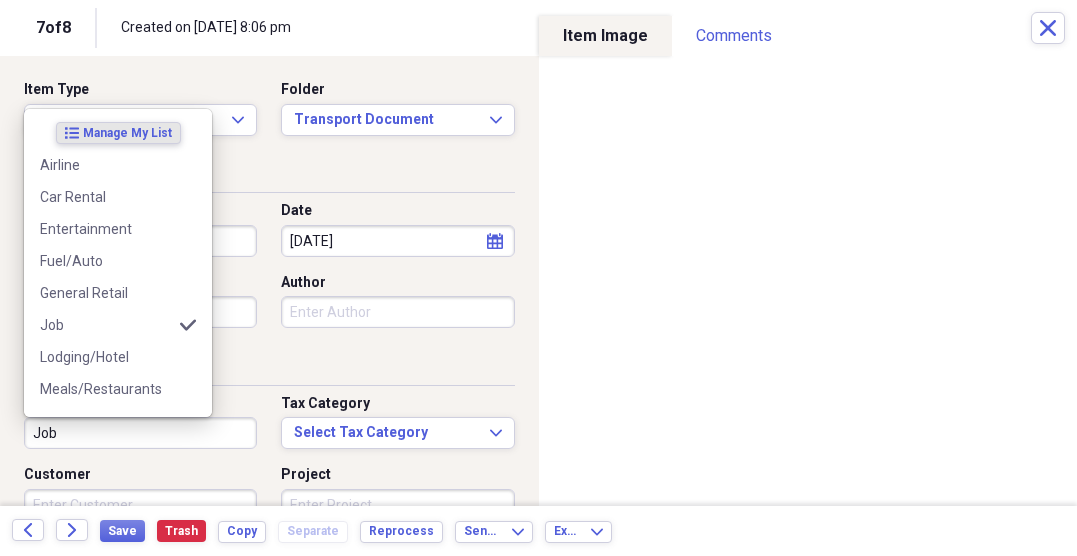 type on "a" 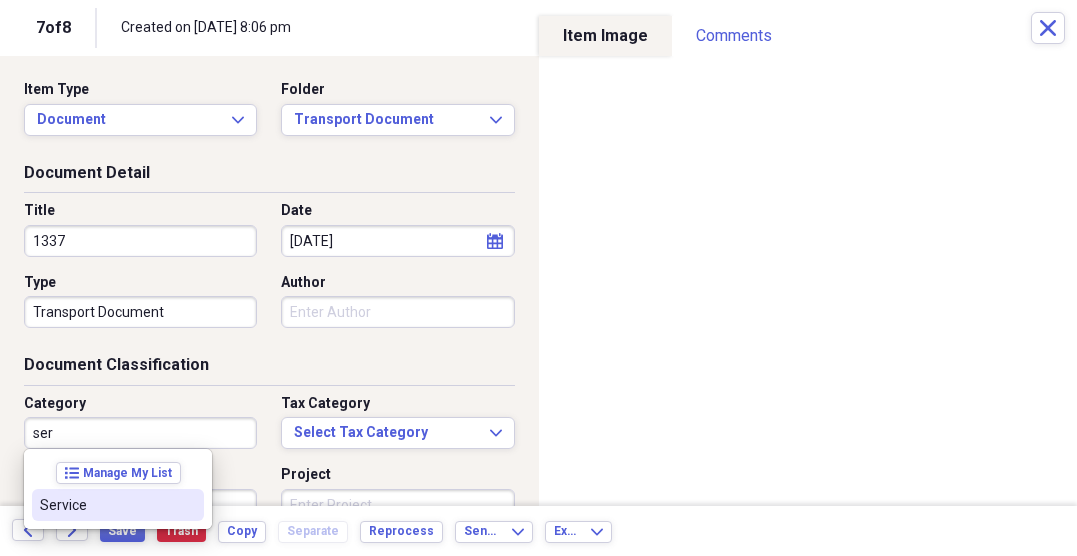 click on "Service" at bounding box center [106, 505] 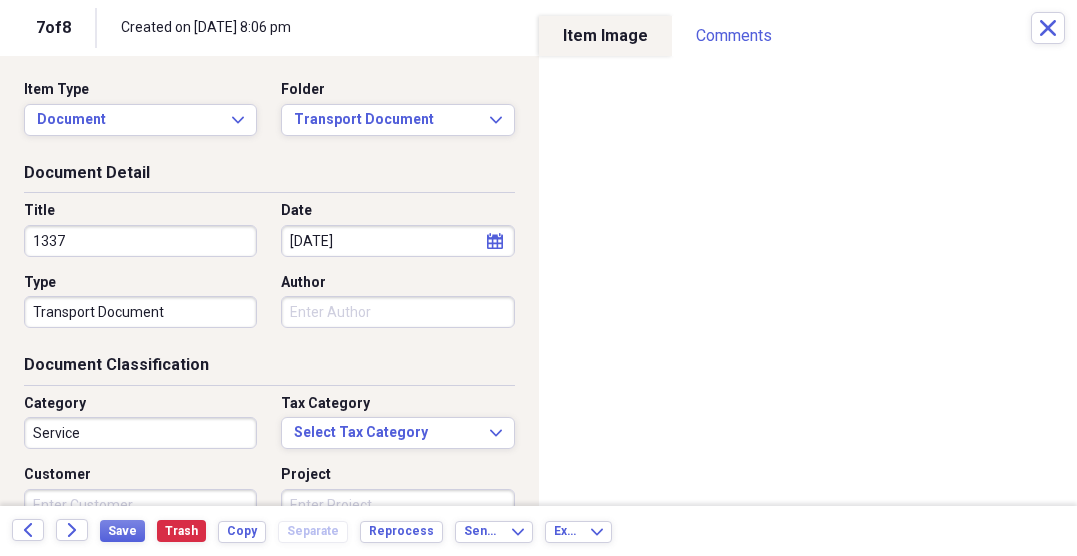 click on "Customer" at bounding box center [140, 505] 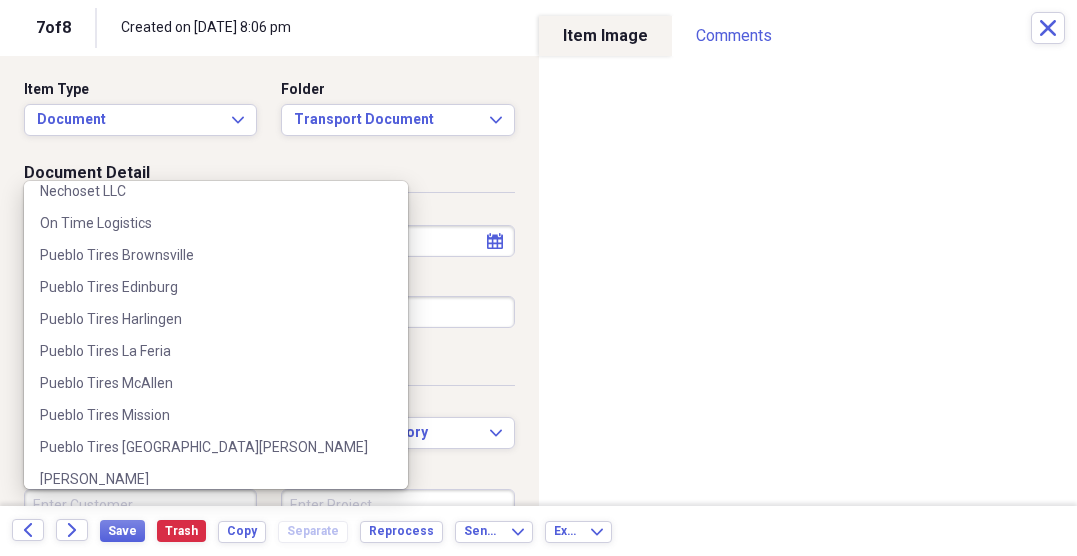 scroll, scrollTop: 1471, scrollLeft: 0, axis: vertical 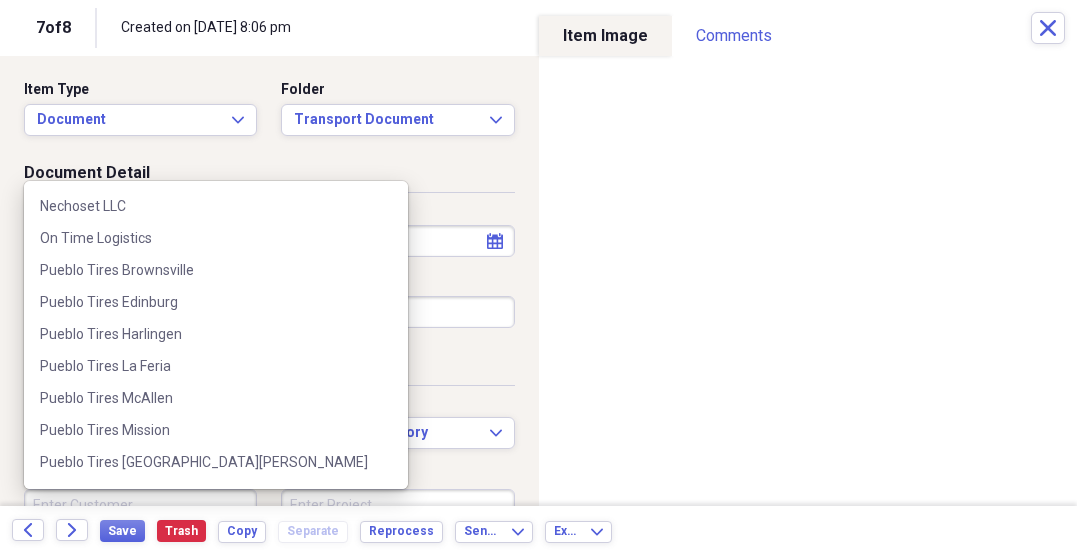 click on "Pueblo Tires Harlingen" at bounding box center [204, 334] 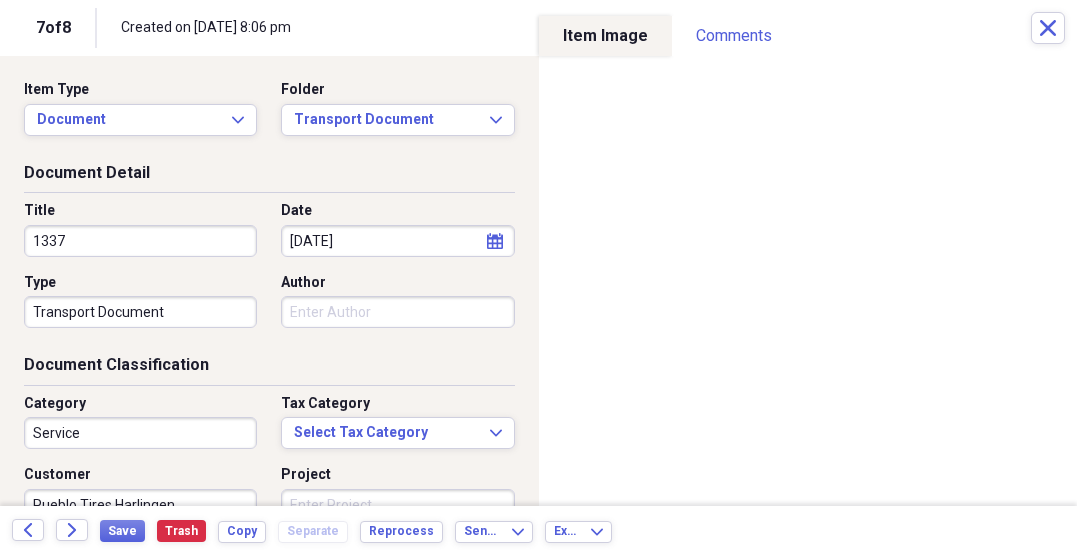 scroll, scrollTop: 14, scrollLeft: 0, axis: vertical 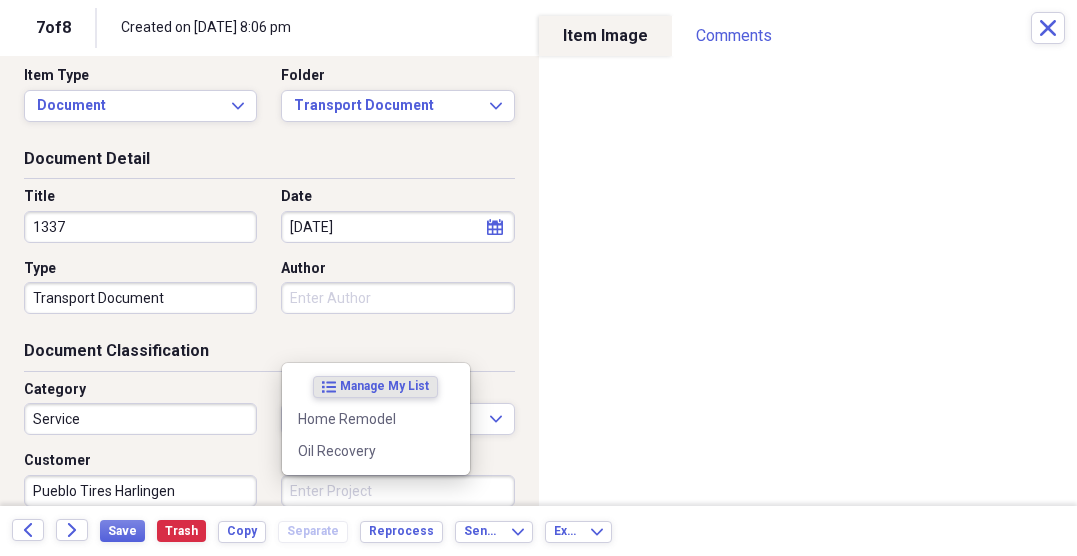 click on "Project" at bounding box center [397, 491] 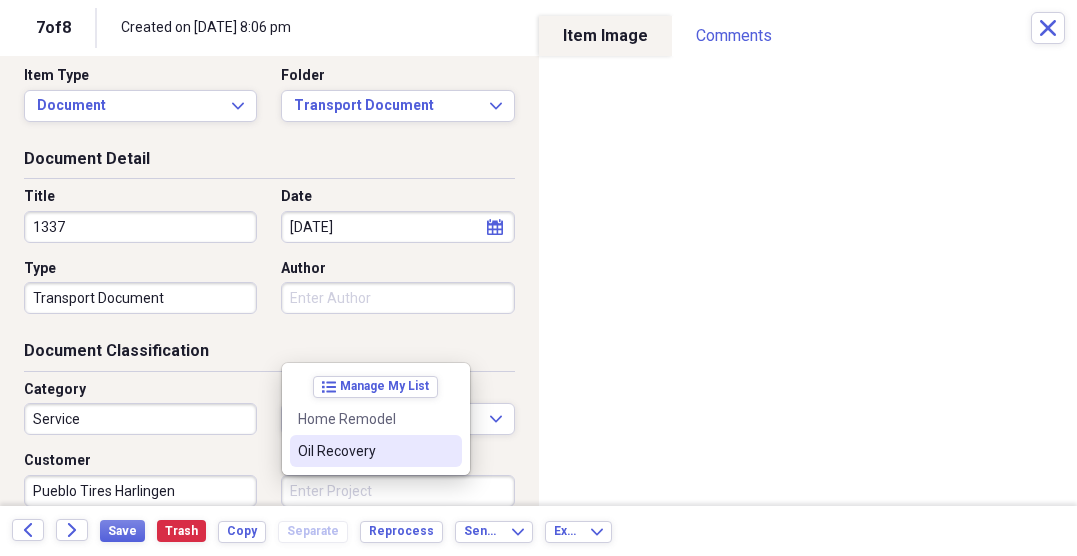 click on "Oil Recovery" at bounding box center (364, 451) 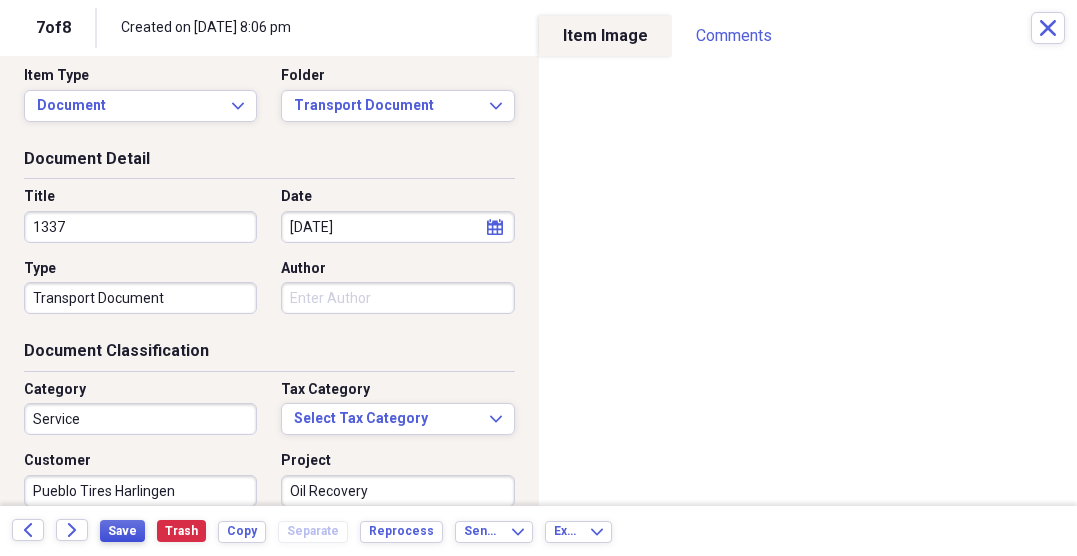 click on "Save" at bounding box center (122, 531) 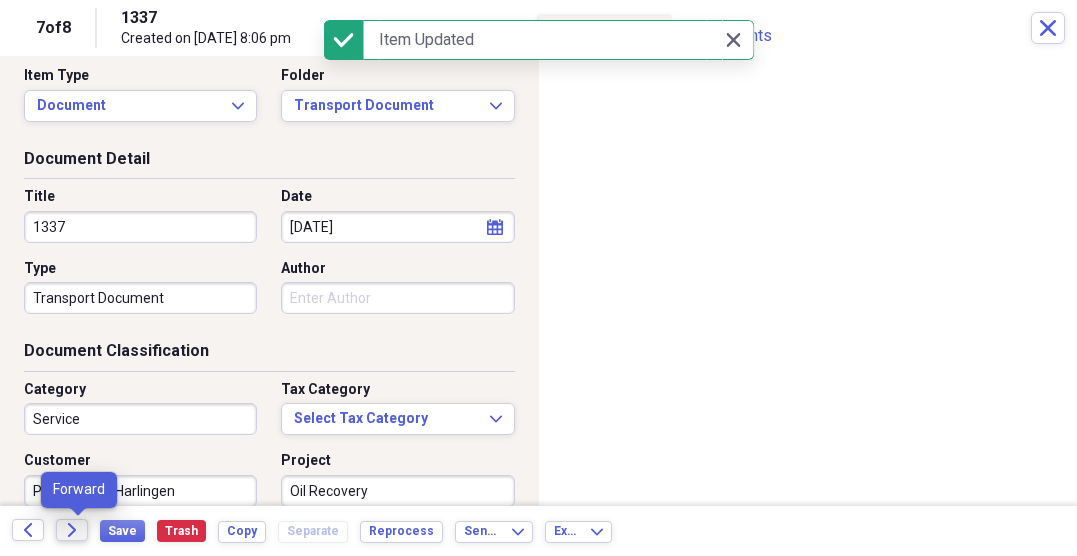 click on "Forward" 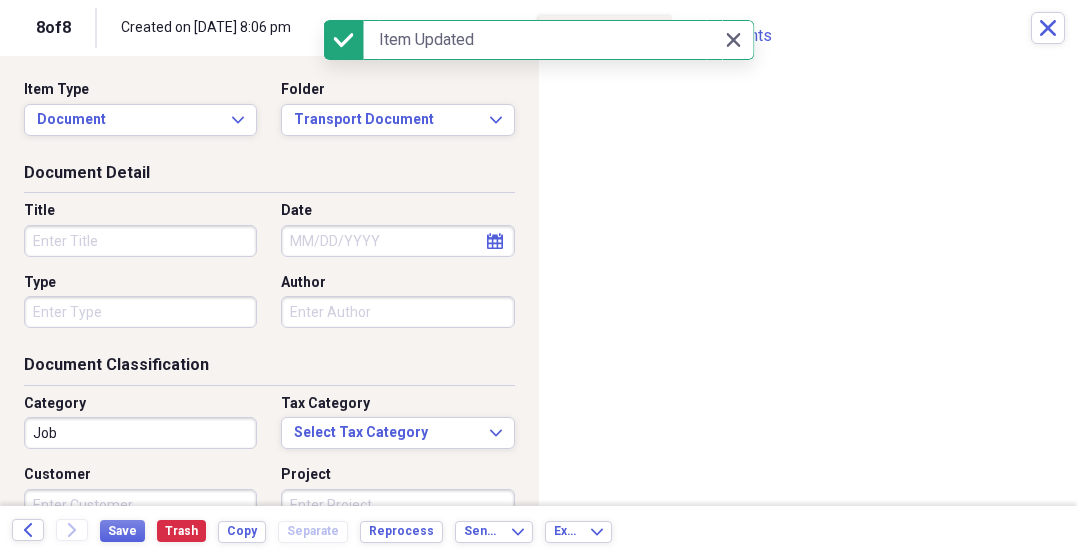 click on "Title" at bounding box center (140, 241) 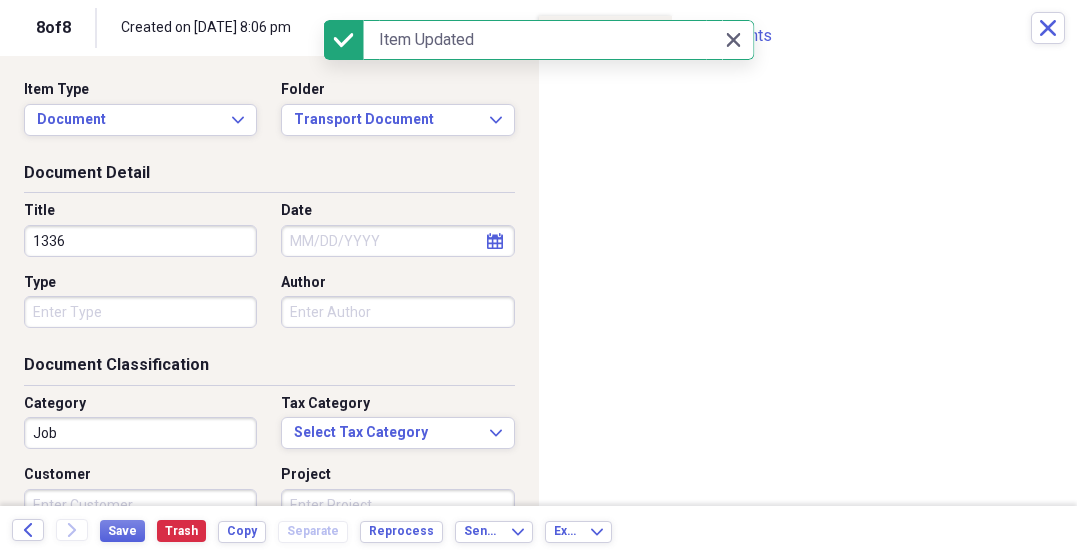 type on "1336" 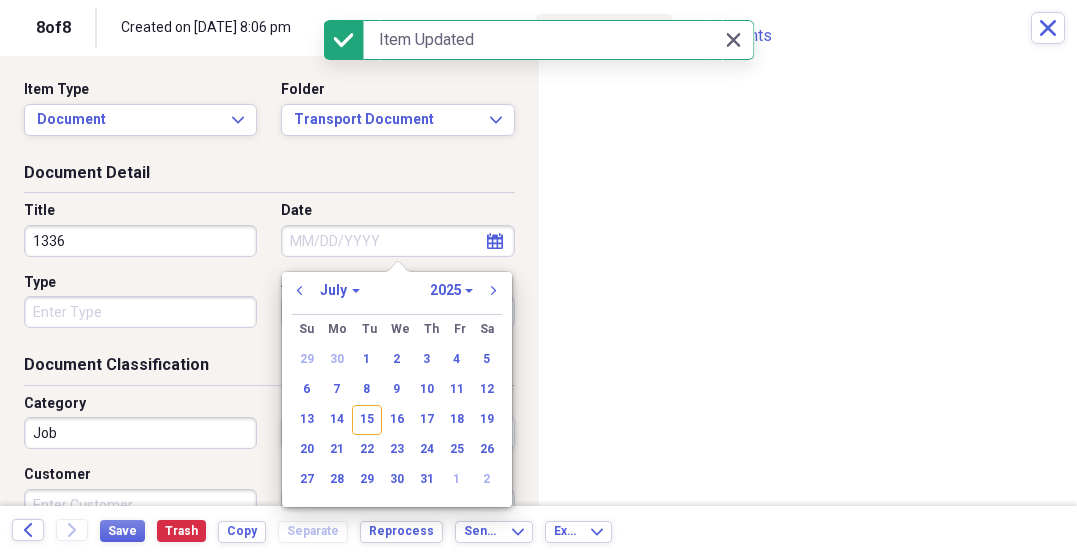 click on "Date" at bounding box center [397, 241] 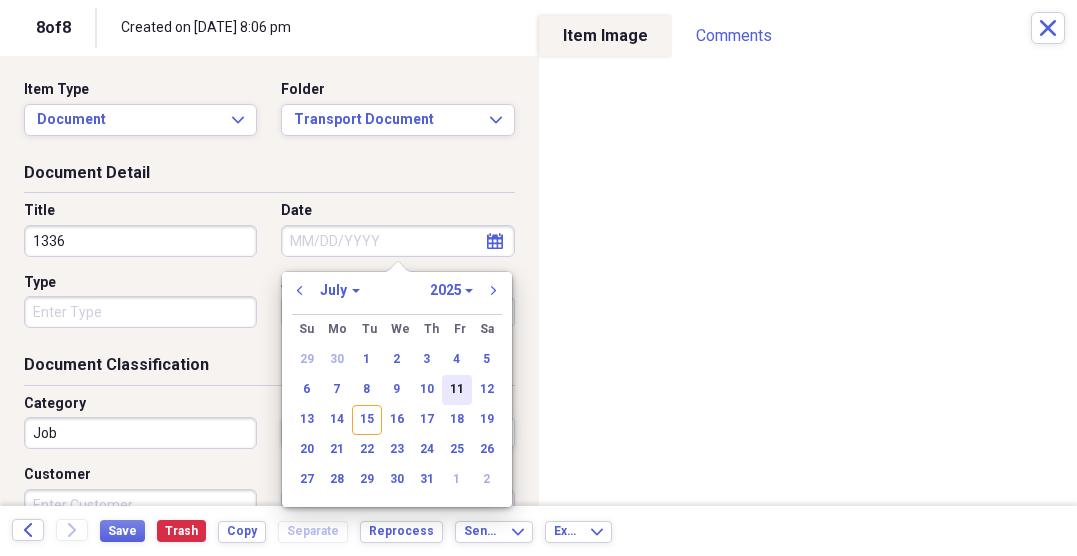 click on "11" at bounding box center [457, 390] 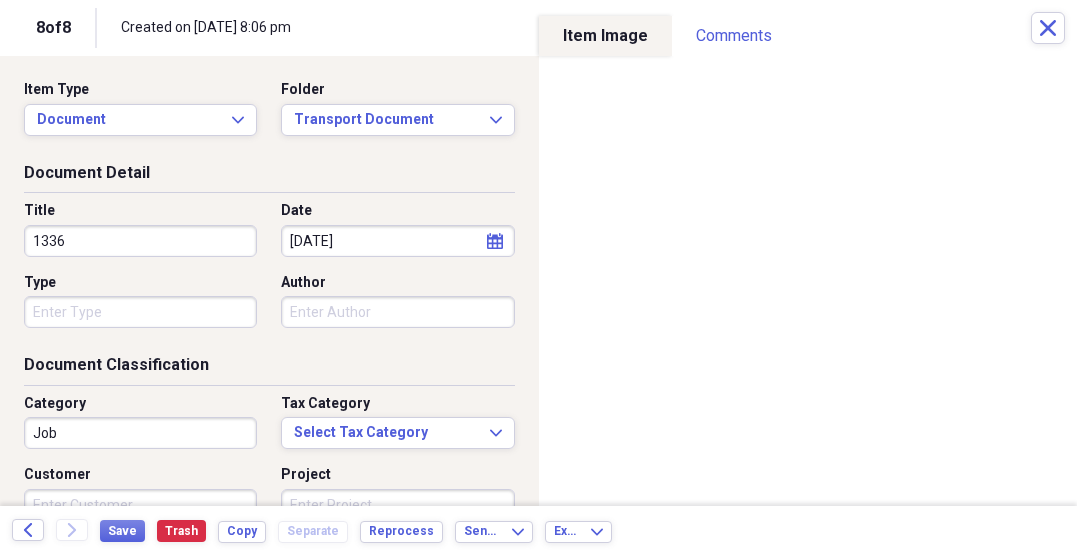 click on "Type" at bounding box center (140, 312) 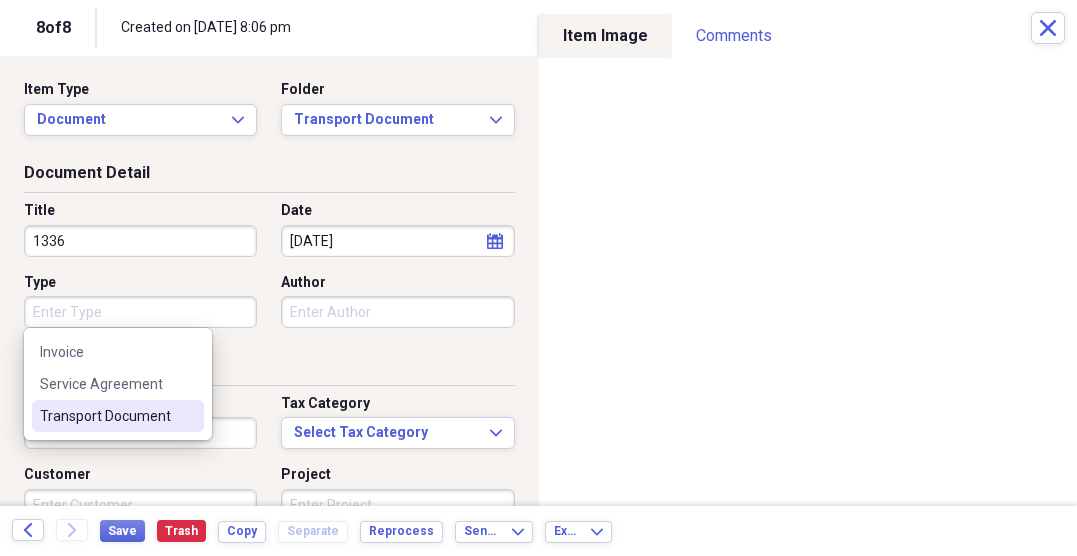 click on "Transport Document" at bounding box center [106, 416] 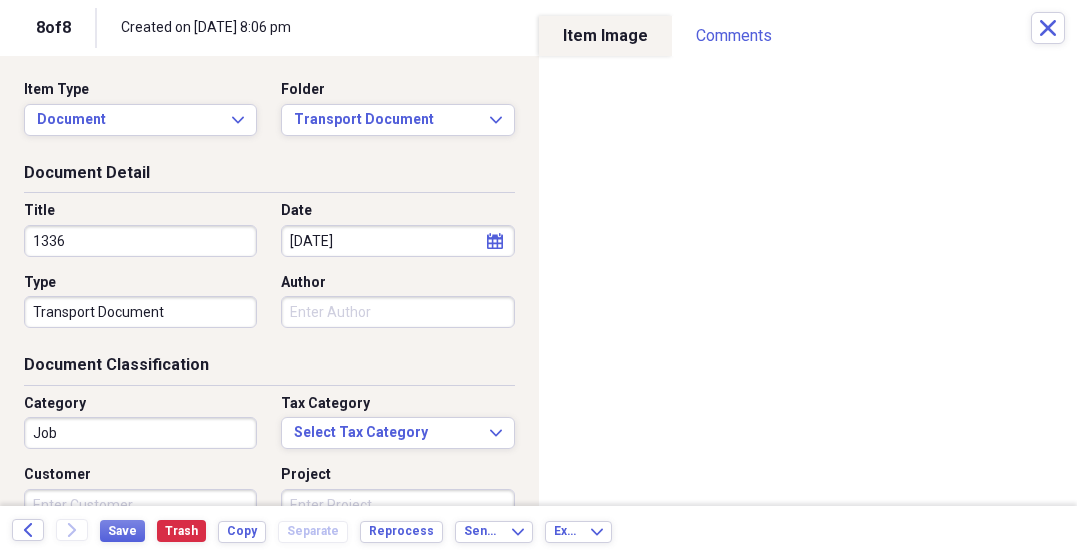 click on "Job" at bounding box center (140, 433) 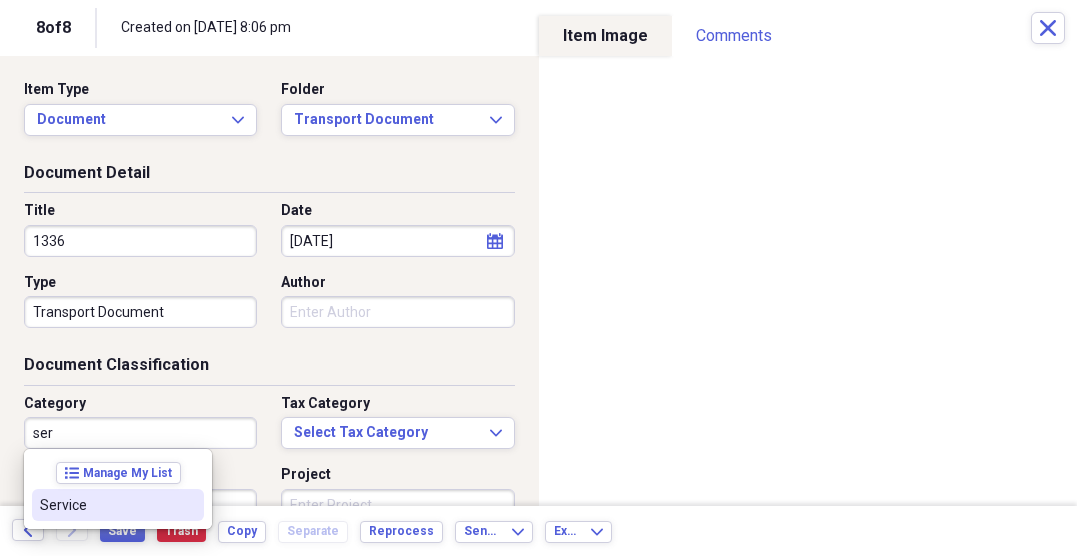 click on "Service" at bounding box center (106, 505) 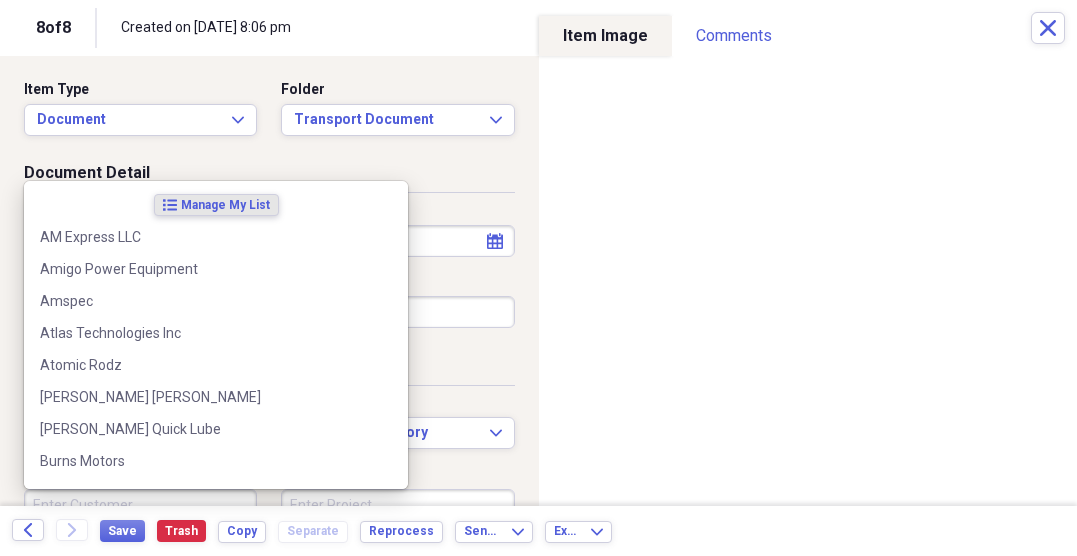 click on "Customer" at bounding box center [140, 505] 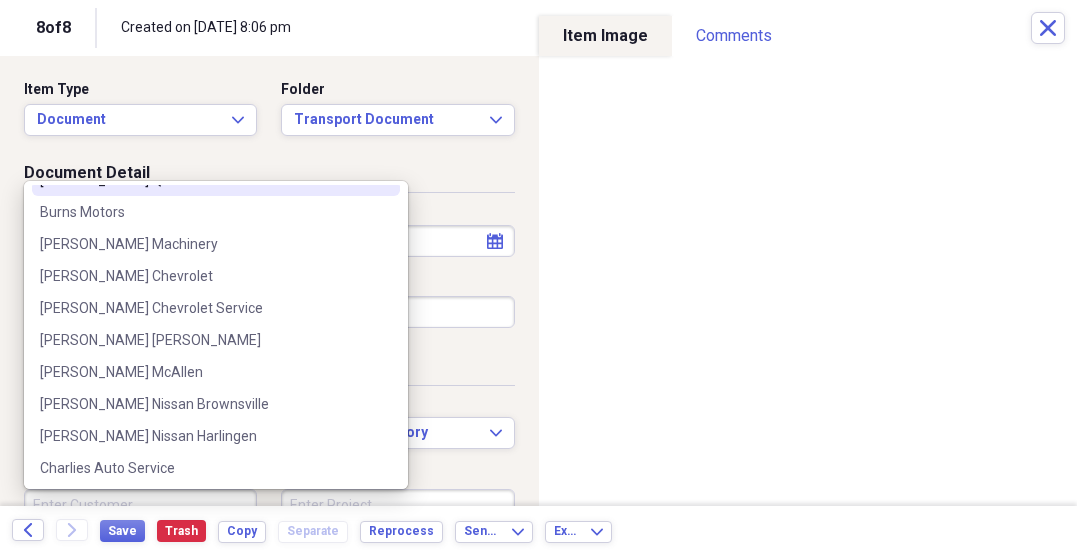 scroll, scrollTop: 389, scrollLeft: 0, axis: vertical 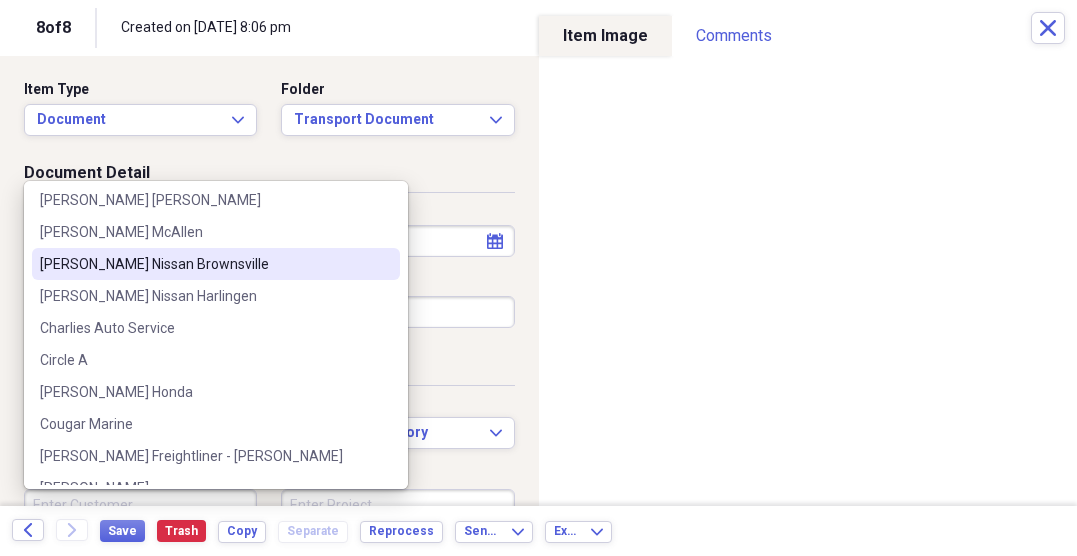 click on "Charlie Clark Nissan Brownsville" at bounding box center (204, 264) 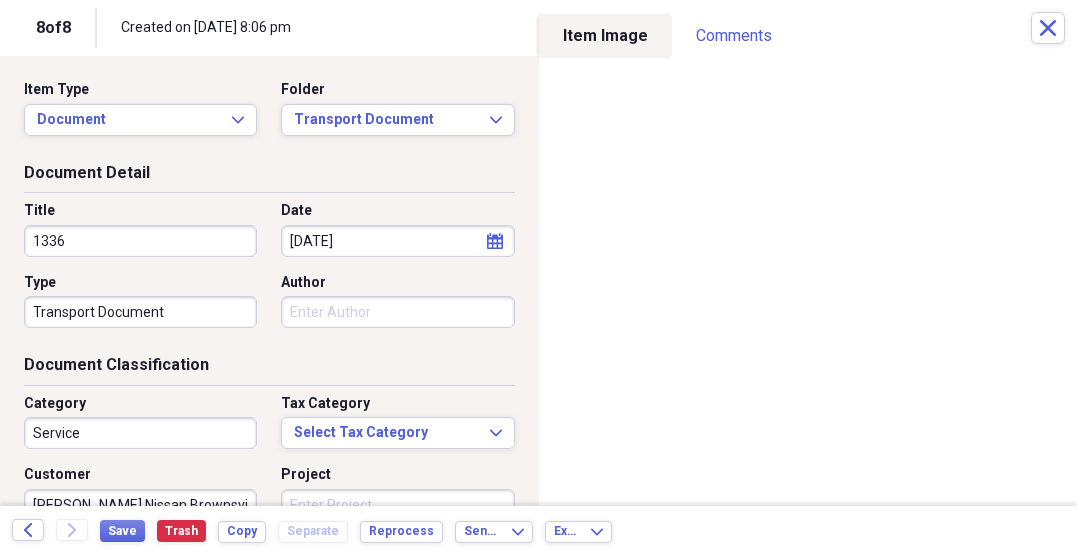 scroll, scrollTop: 14, scrollLeft: 0, axis: vertical 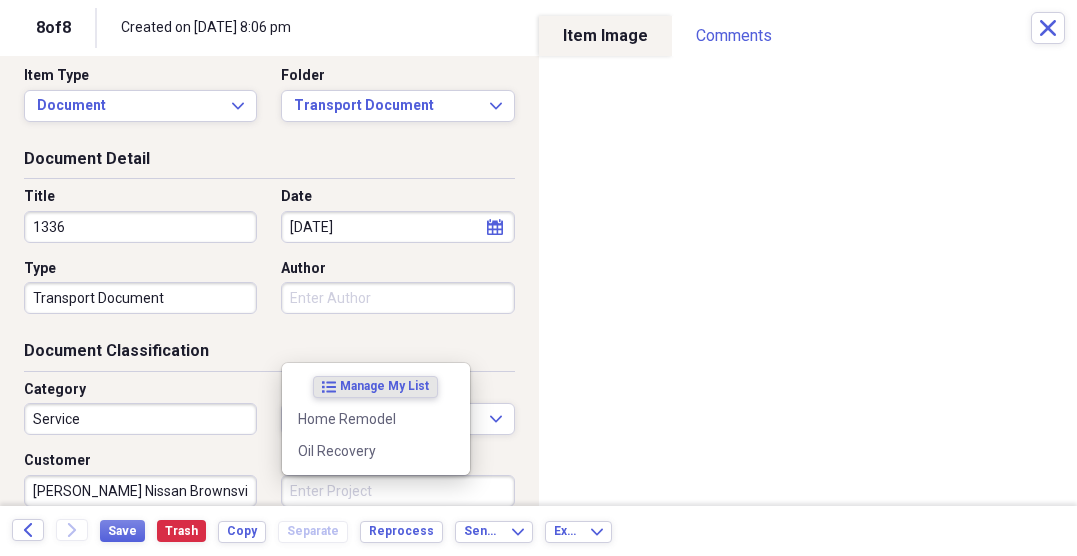 click on "Project" at bounding box center (397, 491) 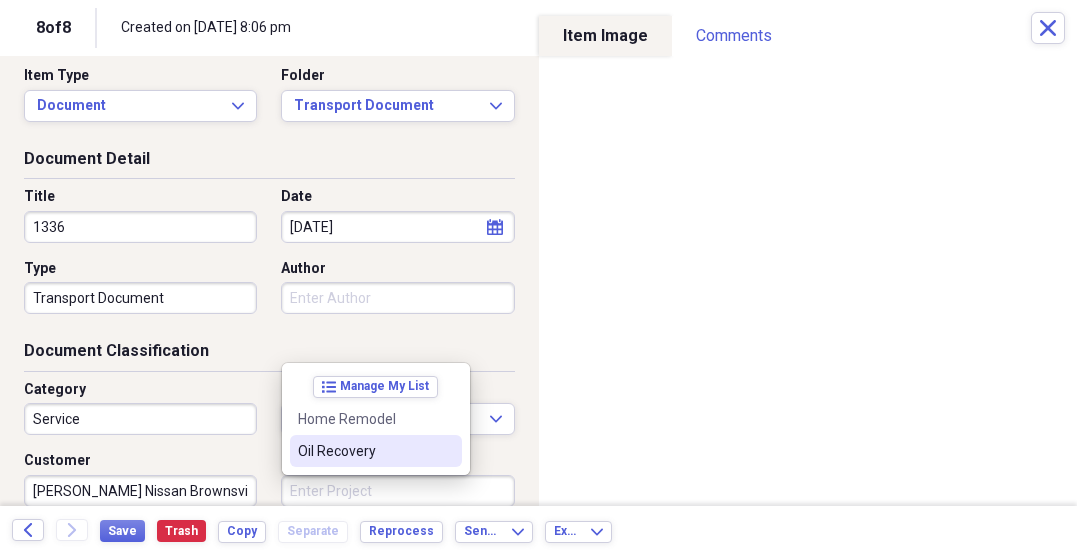 click on "Oil Recovery" at bounding box center (364, 451) 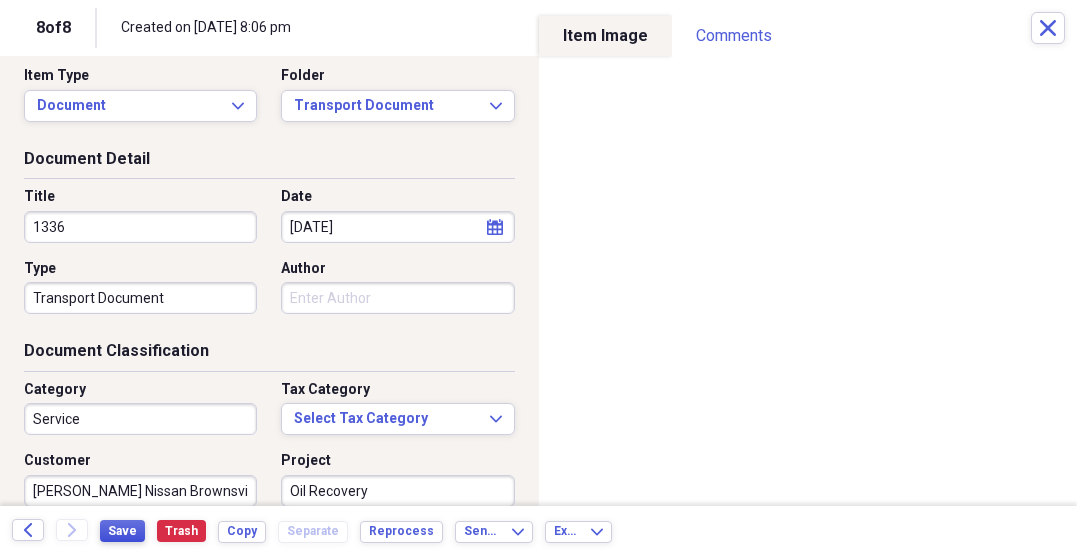 click on "Save" at bounding box center (122, 531) 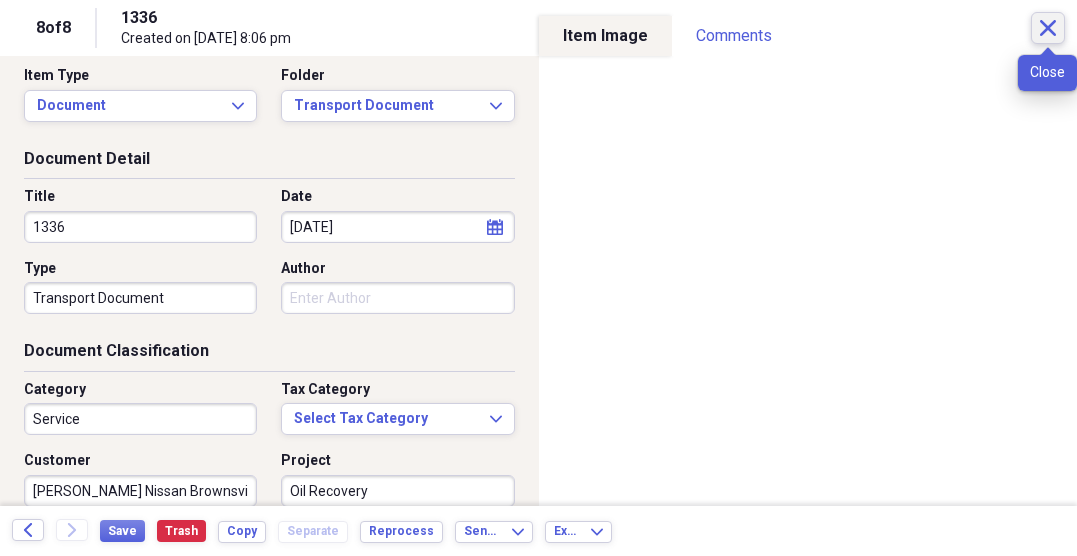click on "Close" 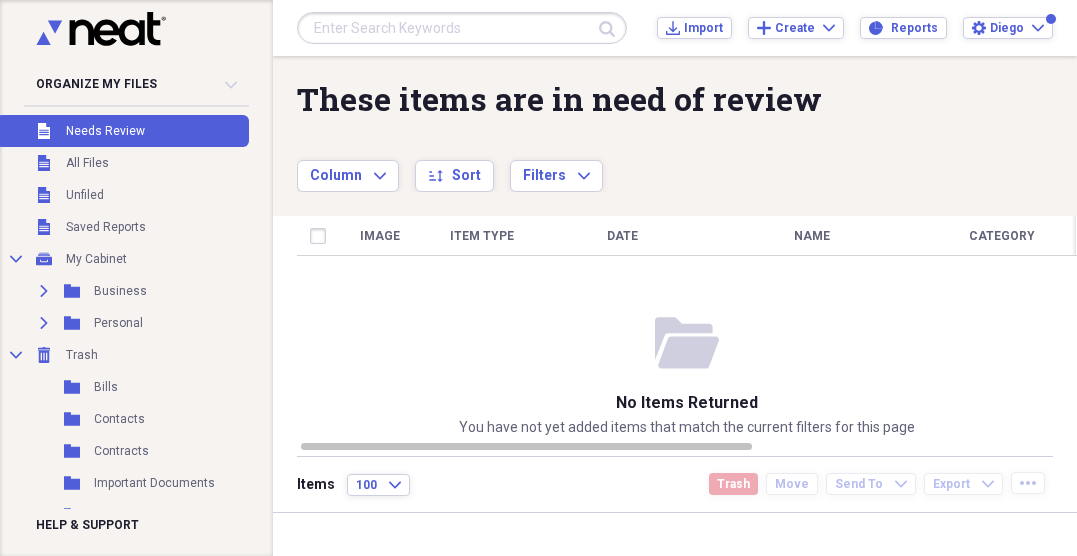 click at bounding box center (462, 28) 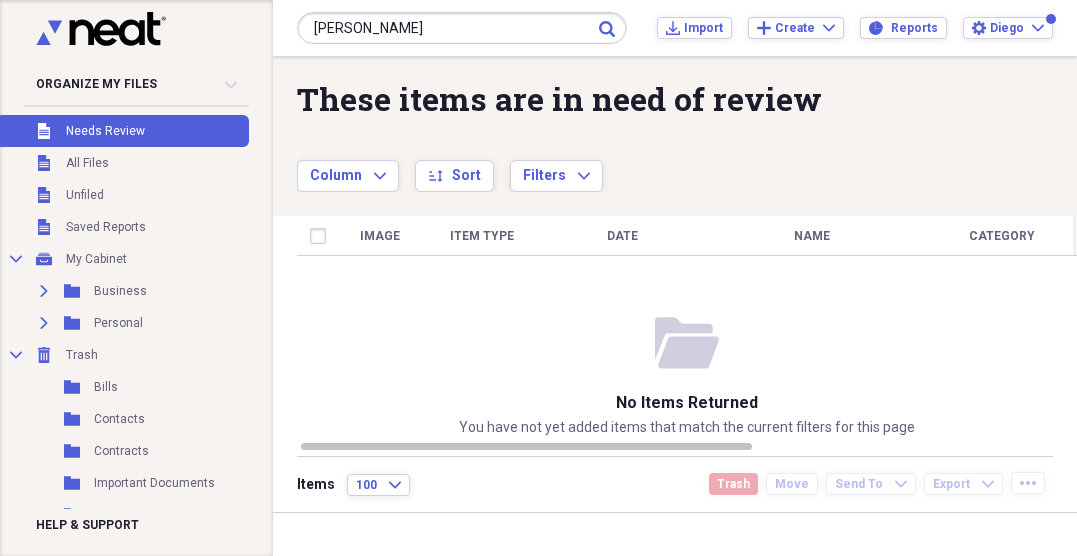 type on "boggus tipton" 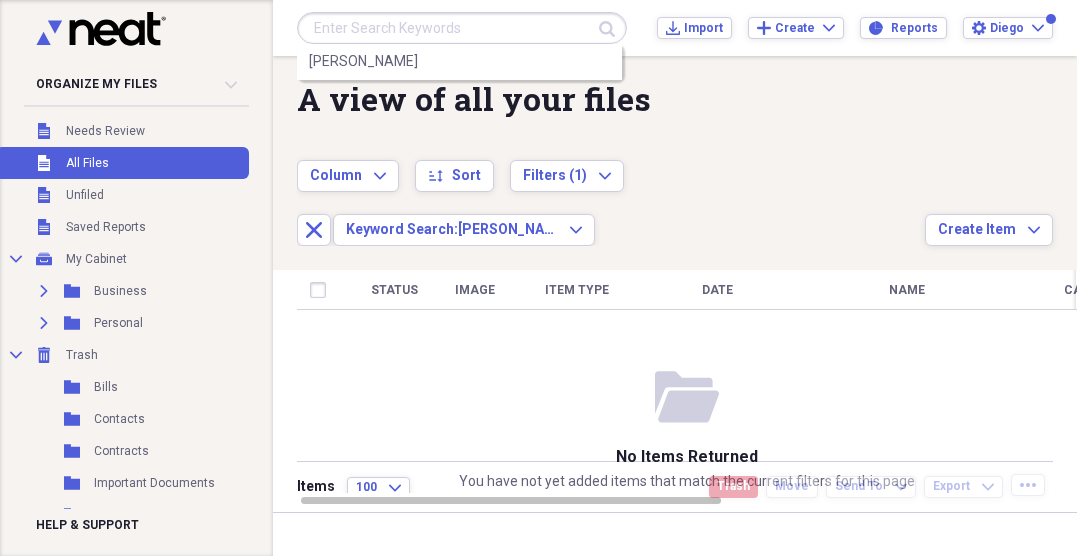 click at bounding box center (462, 28) 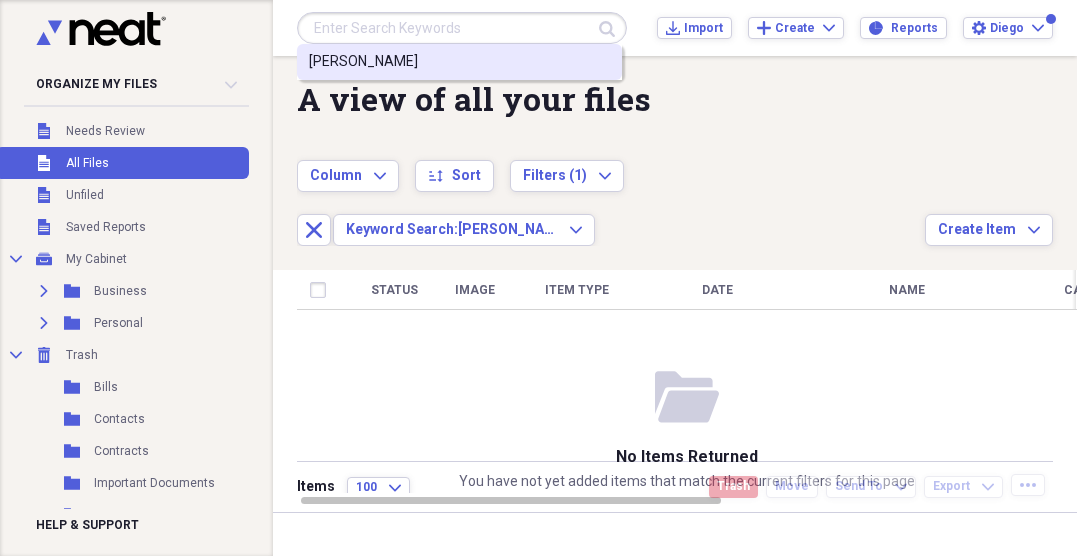 click on "boggus tipton" at bounding box center [363, 62] 